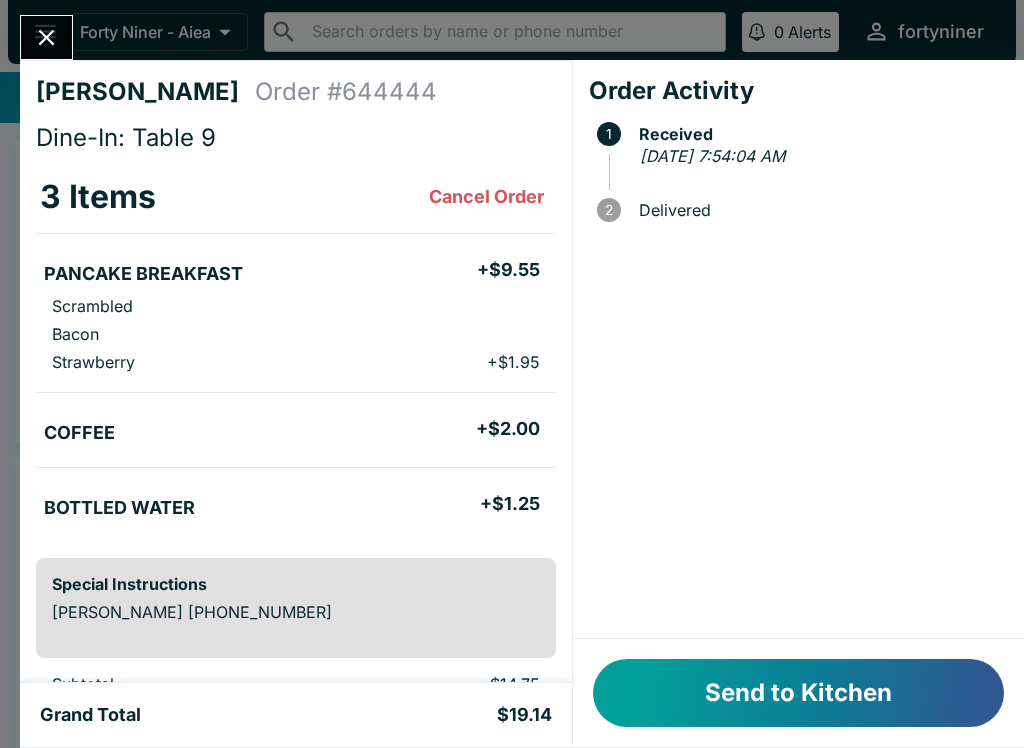 scroll, scrollTop: 0, scrollLeft: 0, axis: both 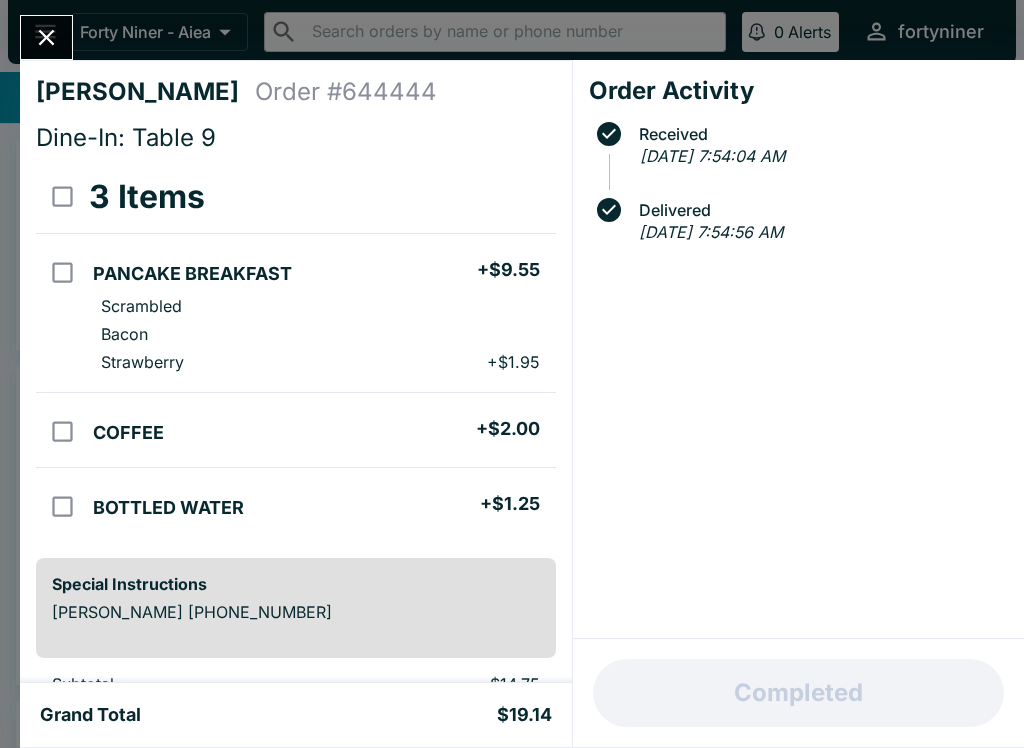 click 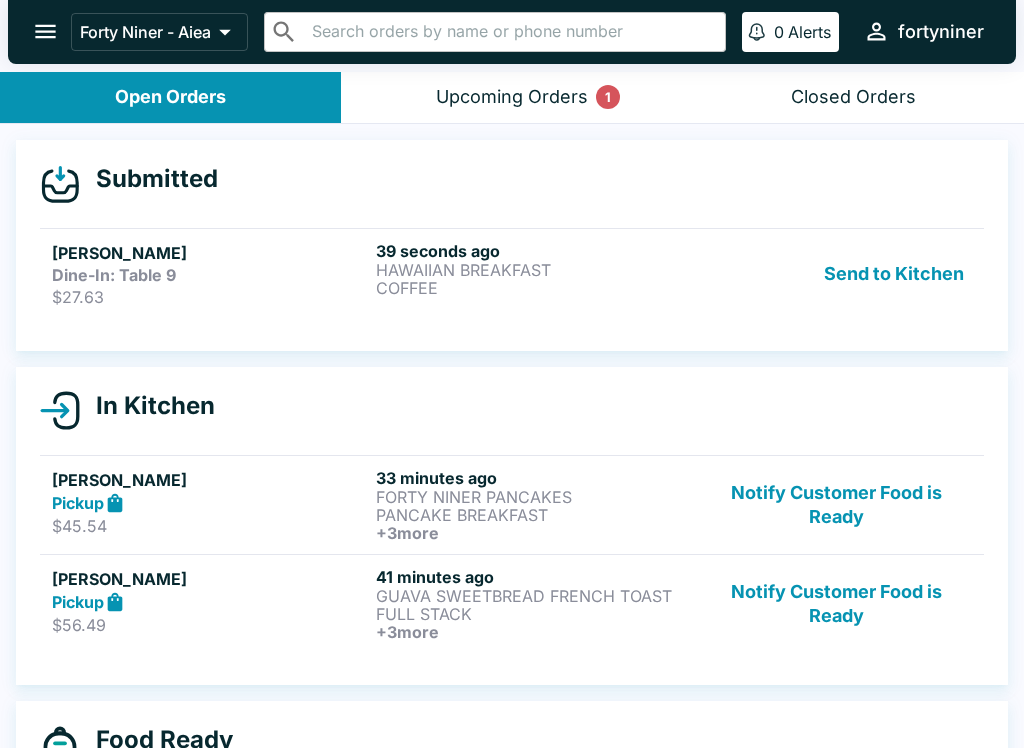 click on "Dine-In: Table 9" at bounding box center [210, 275] 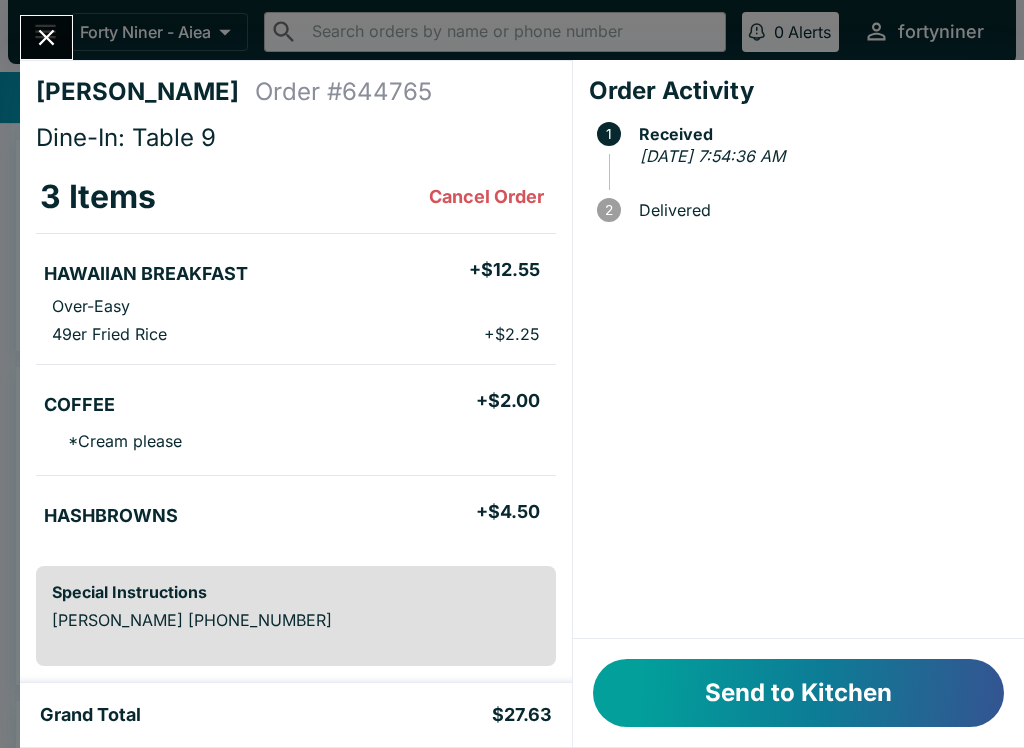 click on "Send to Kitchen" at bounding box center [798, 693] 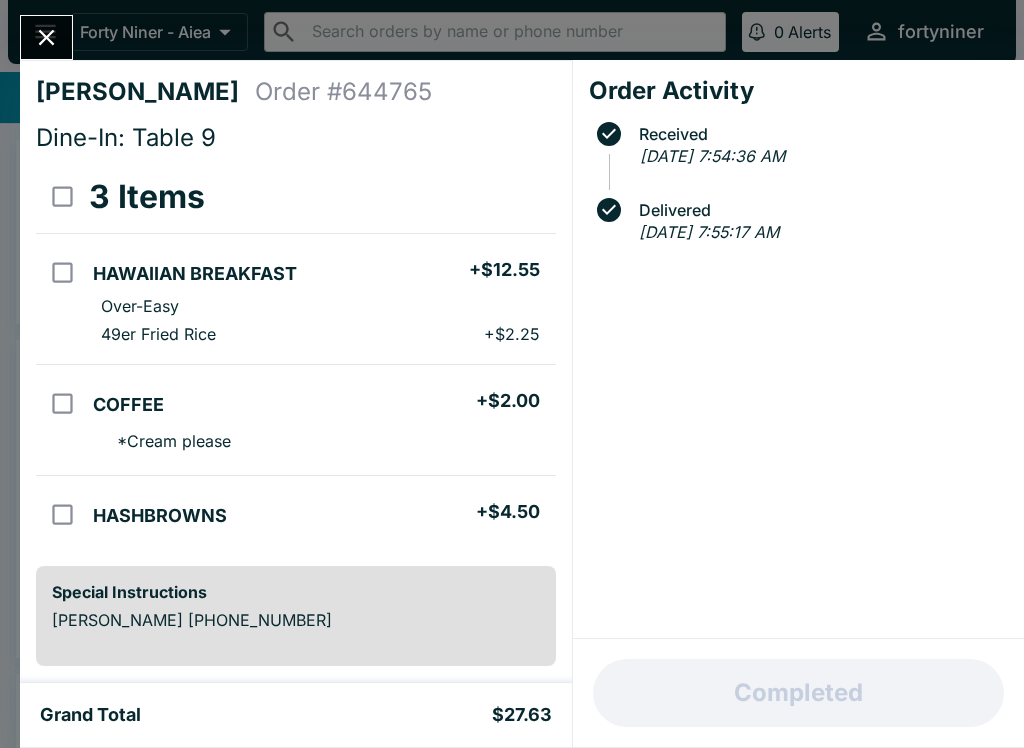 click at bounding box center [46, 37] 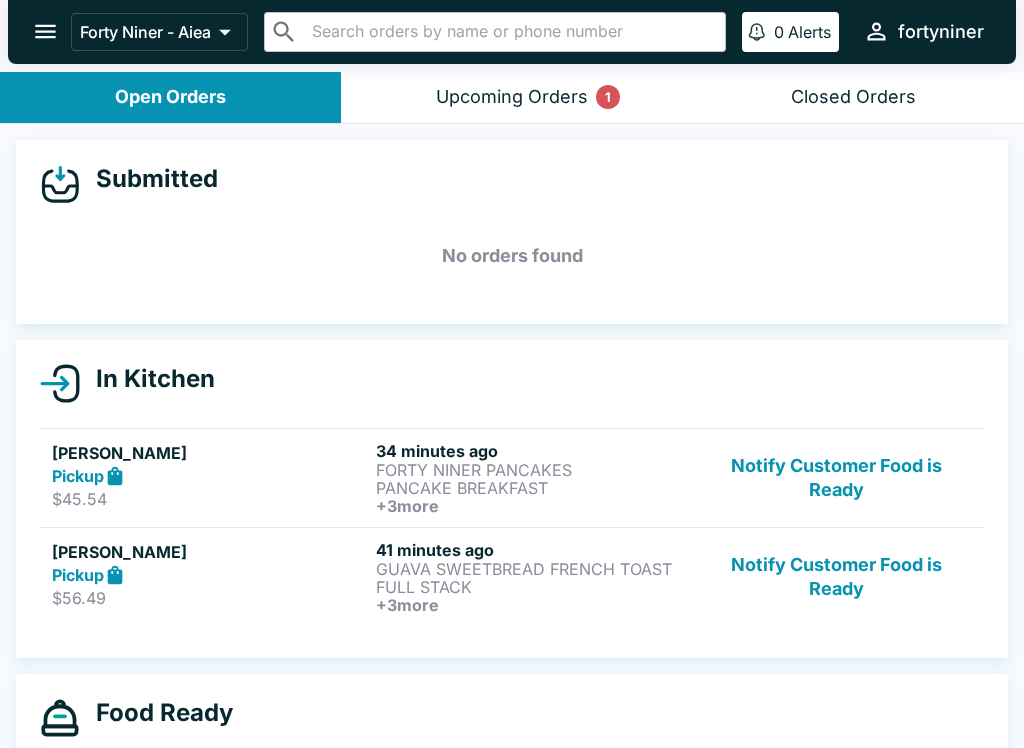 click on "Closed Orders" at bounding box center [853, 97] 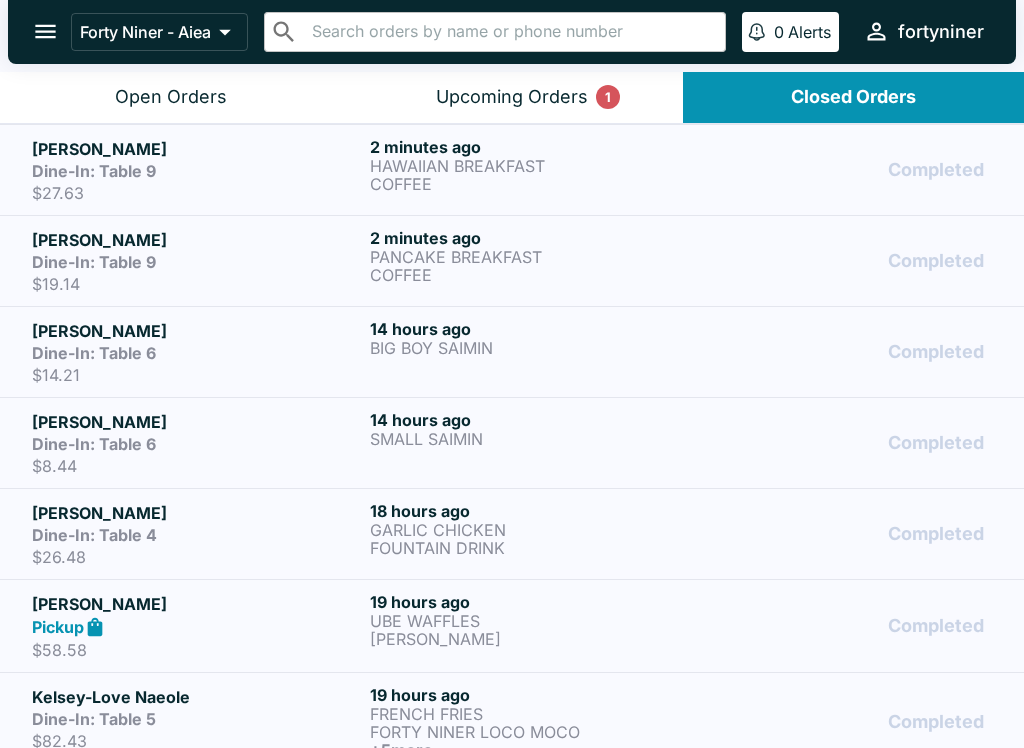 click on "$19.14" at bounding box center [197, 284] 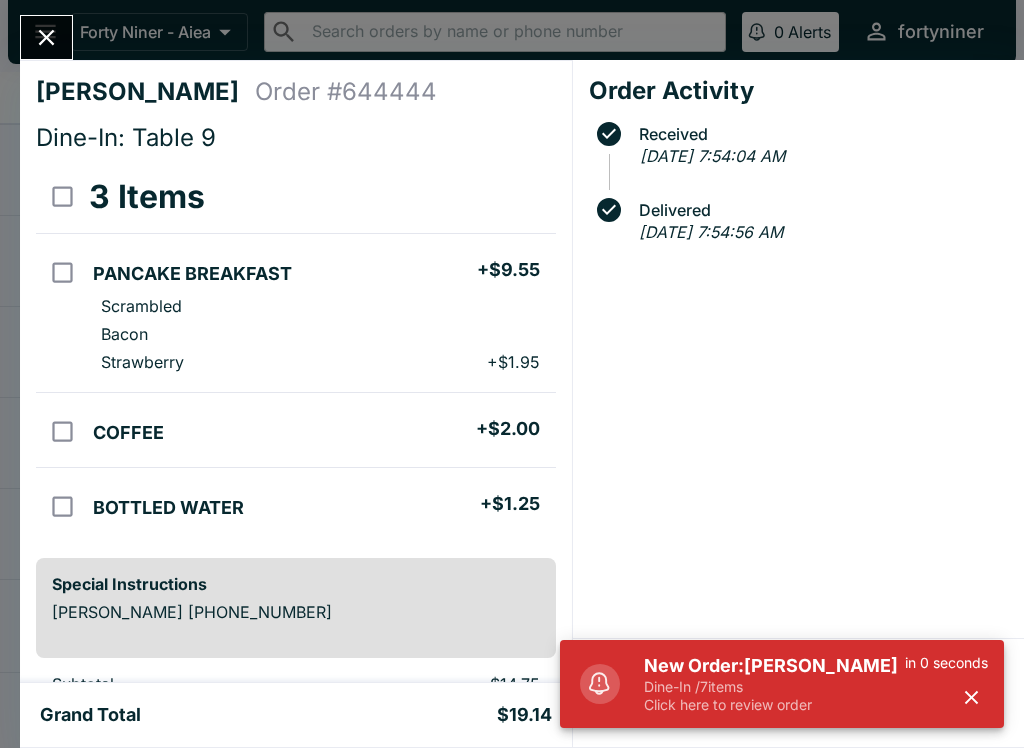 click 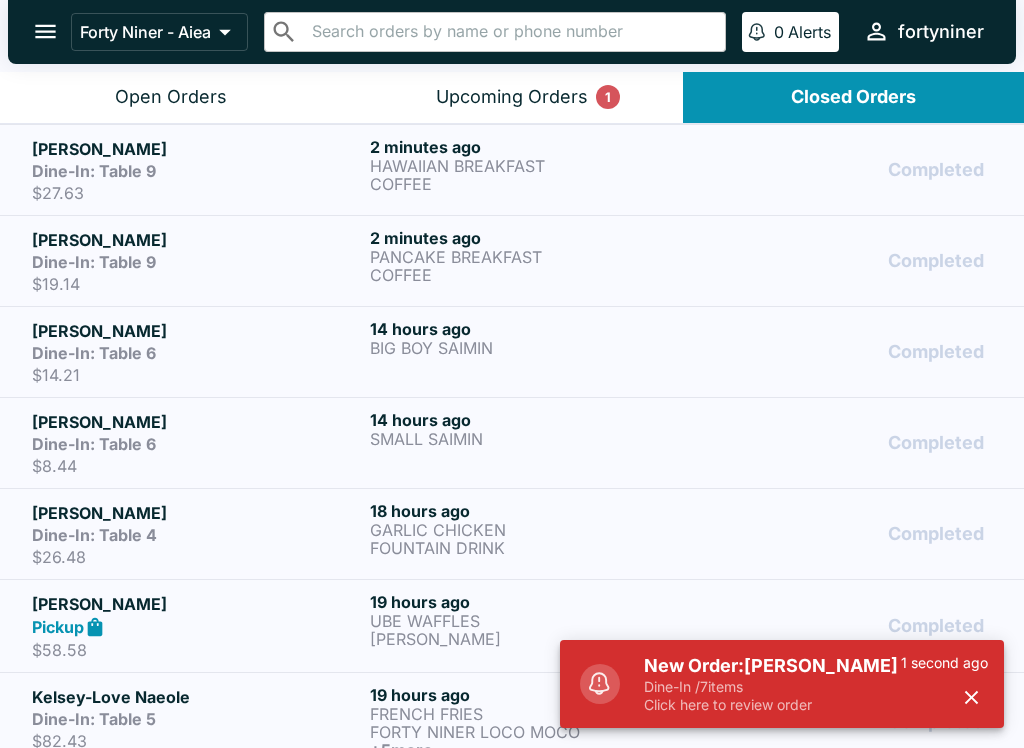 click on "Dine-In: Table 9" at bounding box center (197, 171) 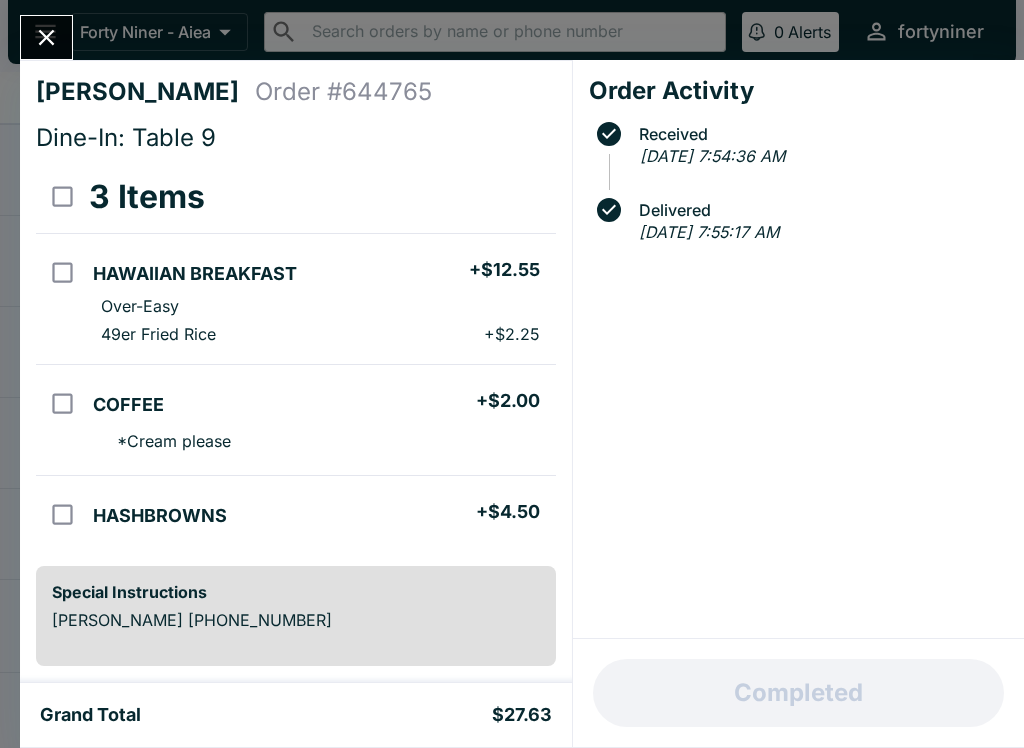 click 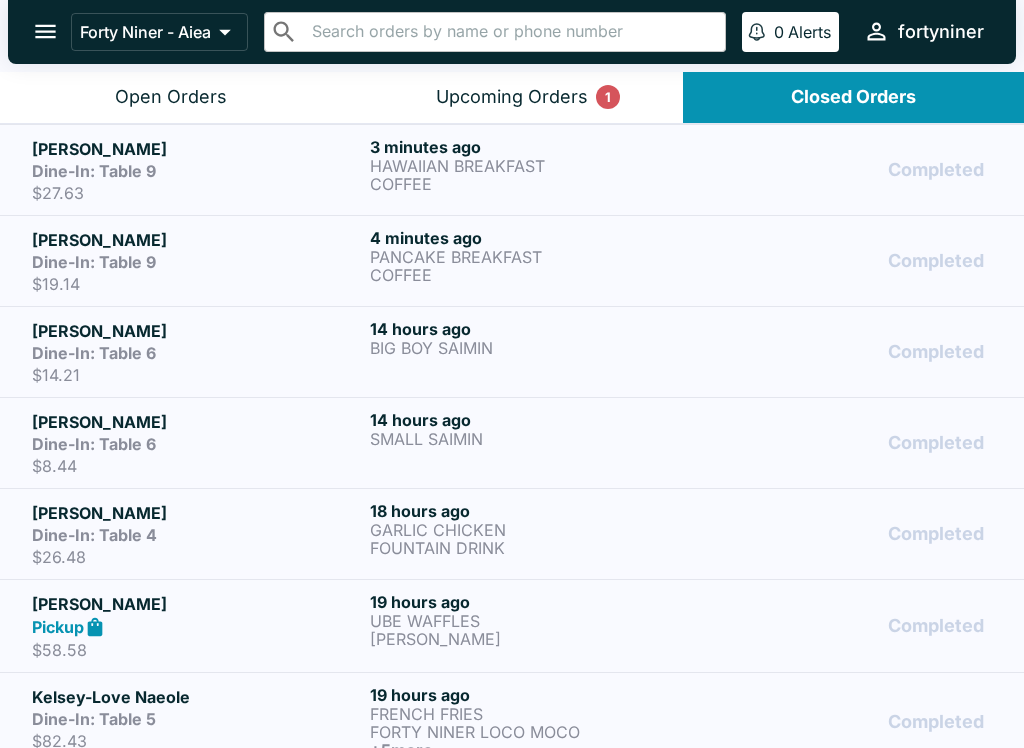 click on "Dine-In: Table 9" at bounding box center (94, 262) 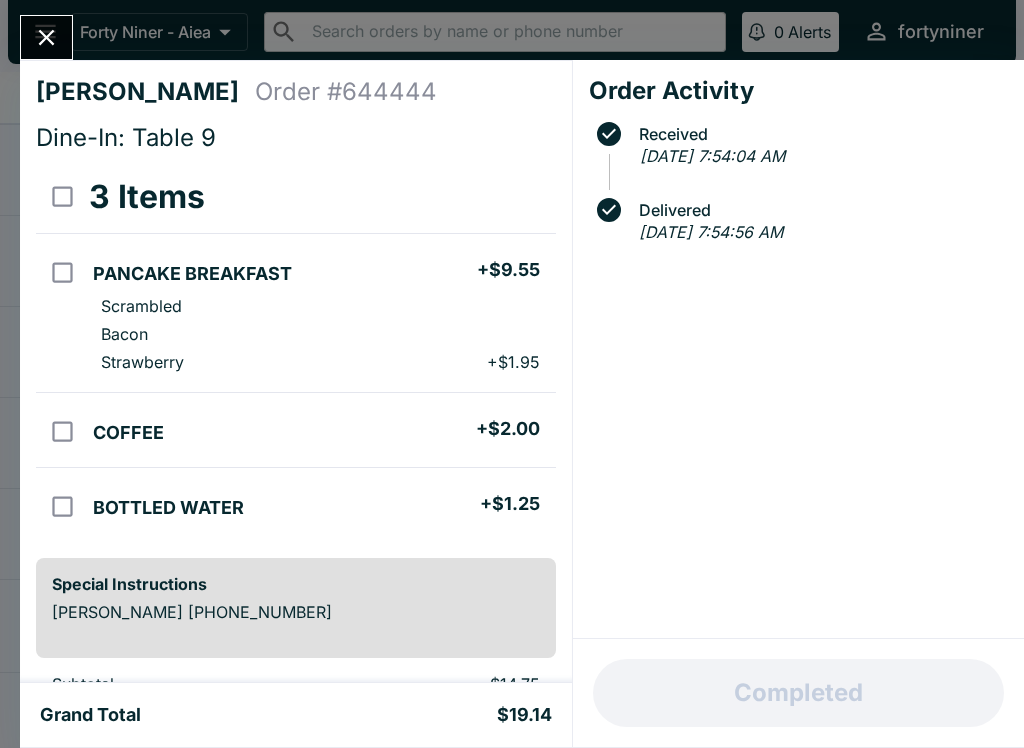 click 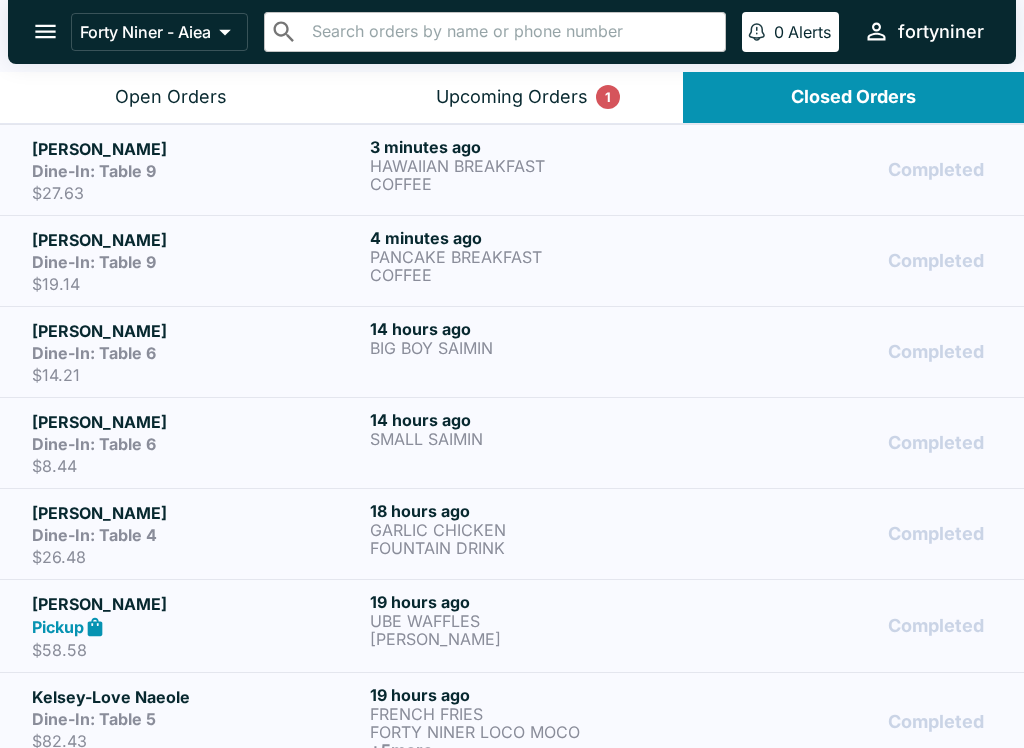 click on "Open Orders" at bounding box center (171, 97) 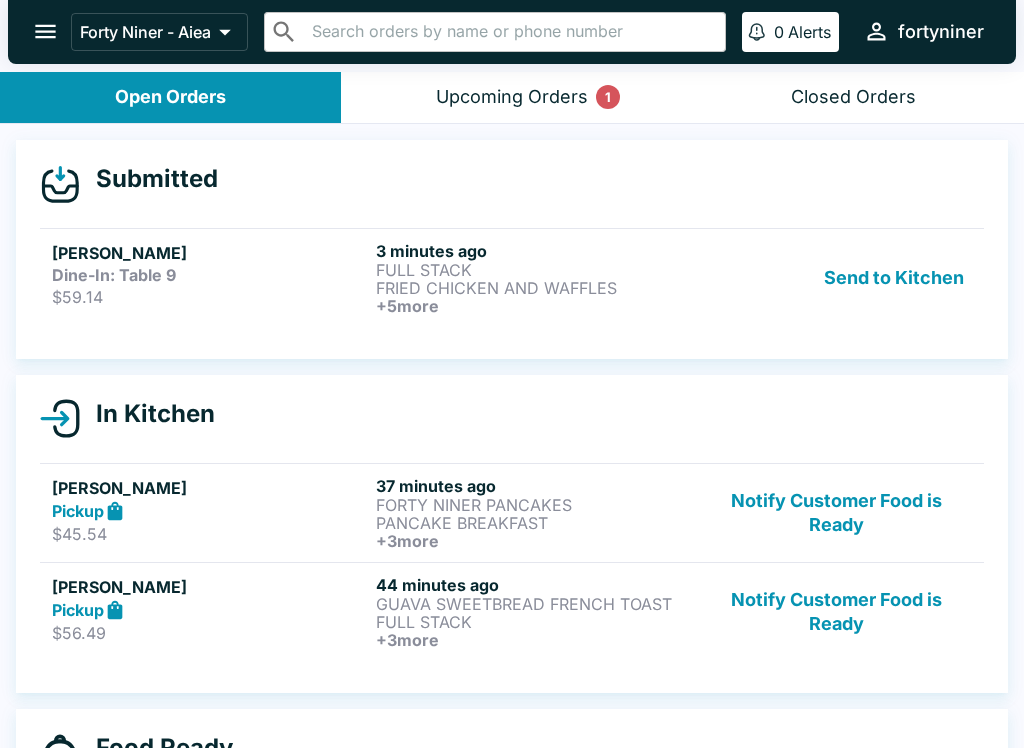 click on "[PERSON_NAME]" at bounding box center (210, 253) 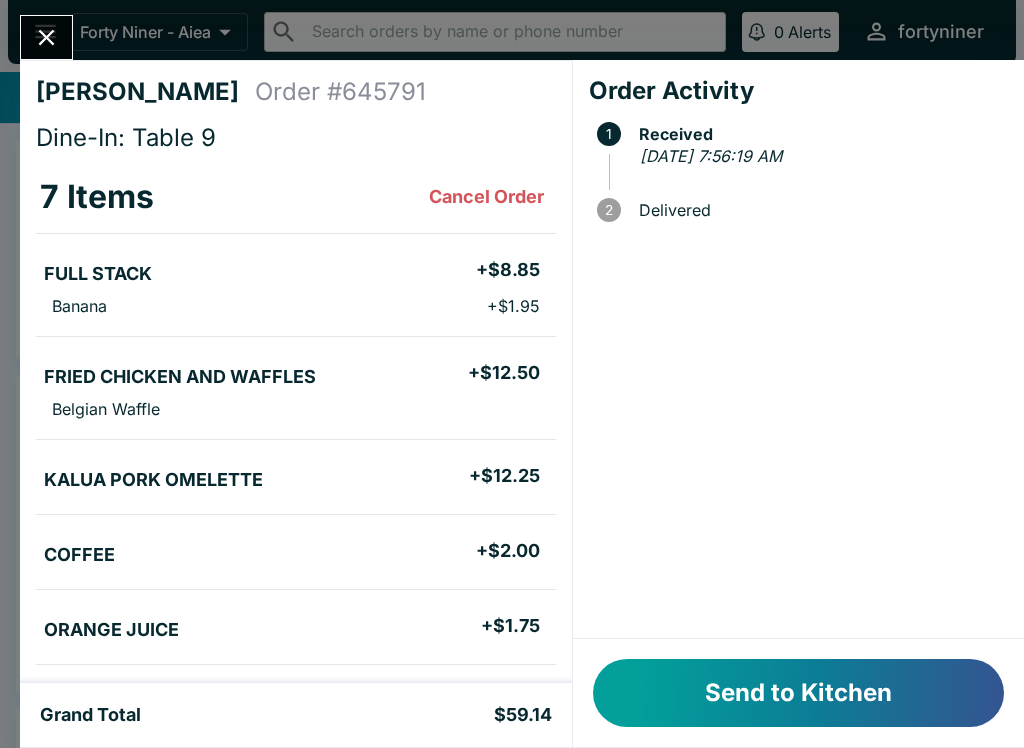 click on "Send to Kitchen" at bounding box center (798, 693) 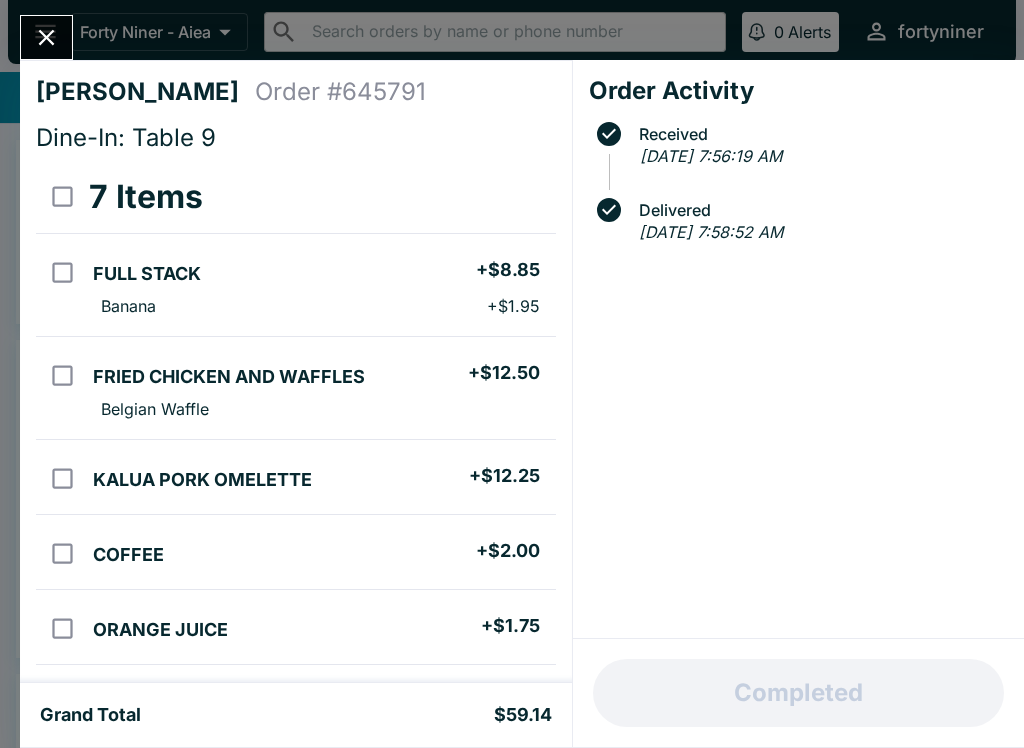 scroll, scrollTop: 0, scrollLeft: 0, axis: both 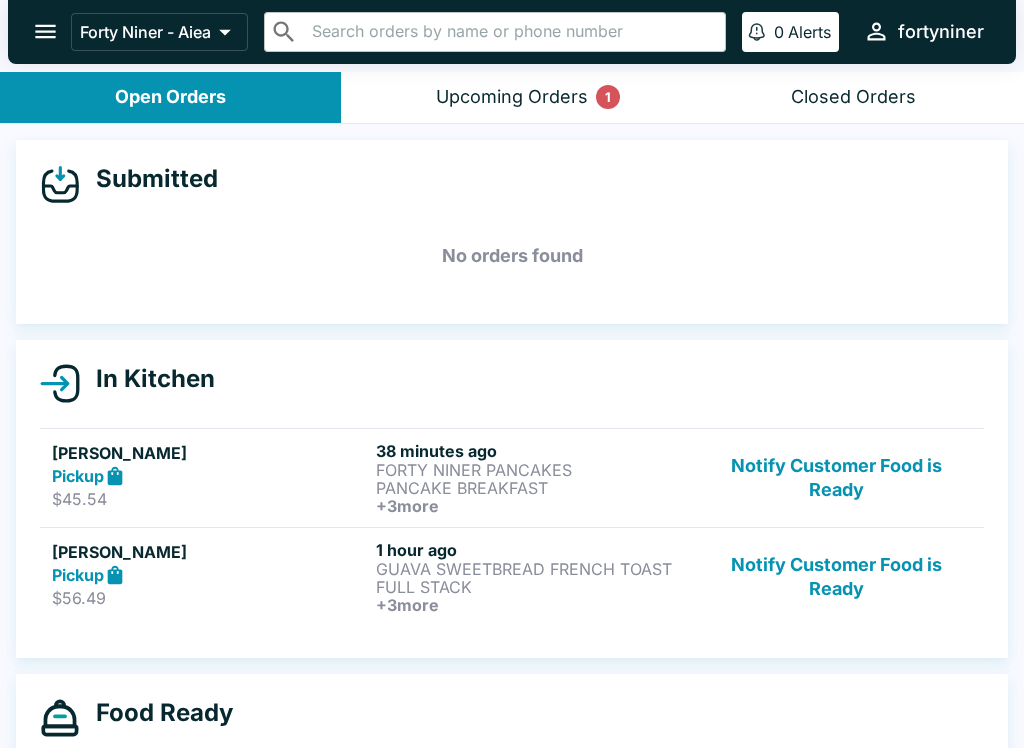 click on "Closed Orders" at bounding box center [853, 97] 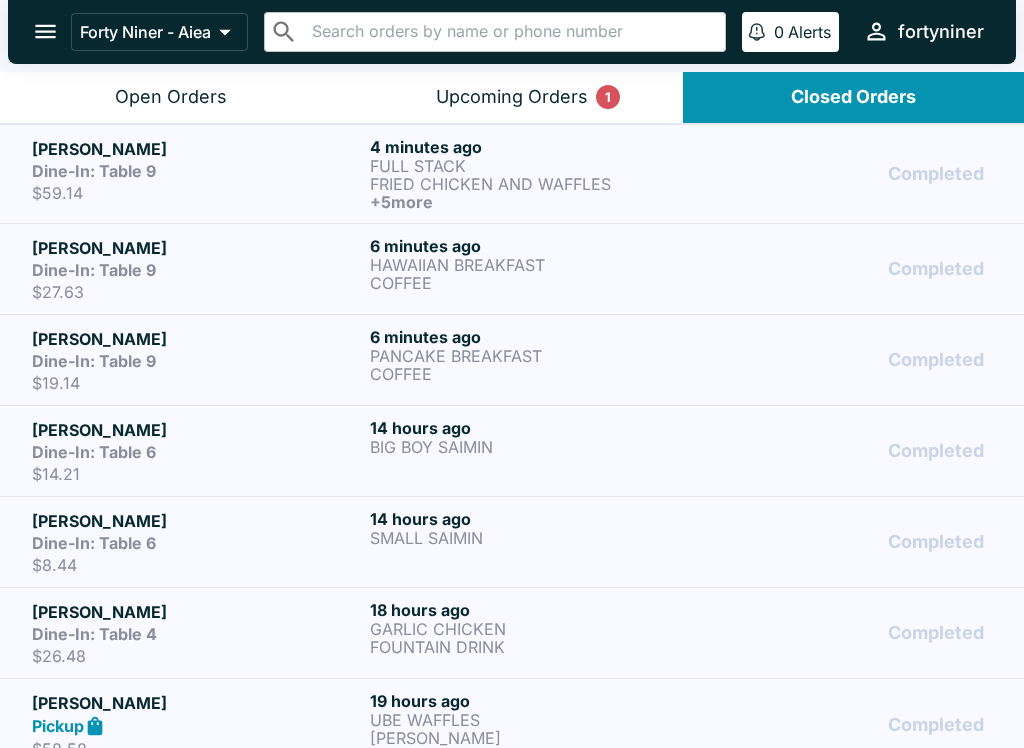 click on "Dine-In: Table 9" at bounding box center [197, 171] 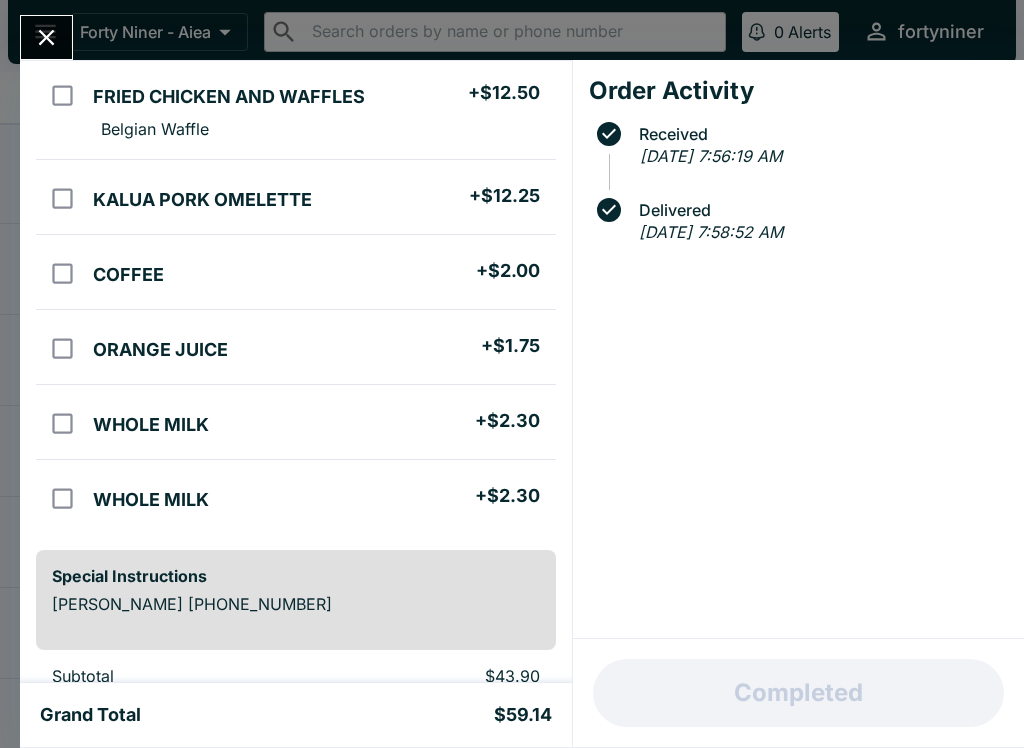 scroll, scrollTop: 291, scrollLeft: 0, axis: vertical 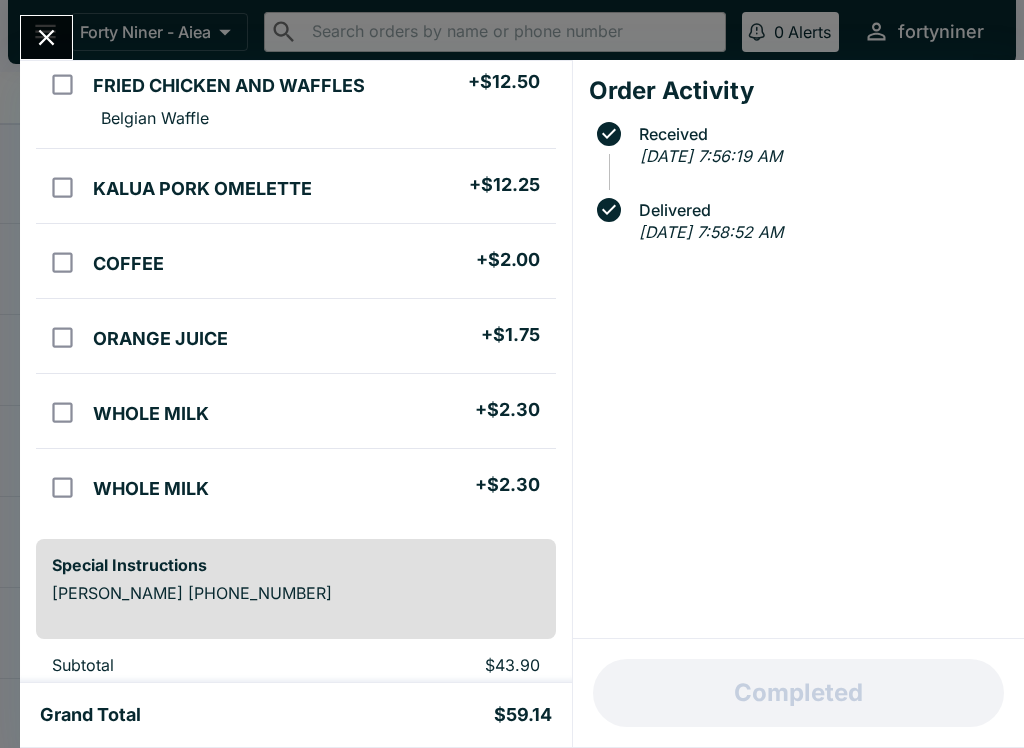 click 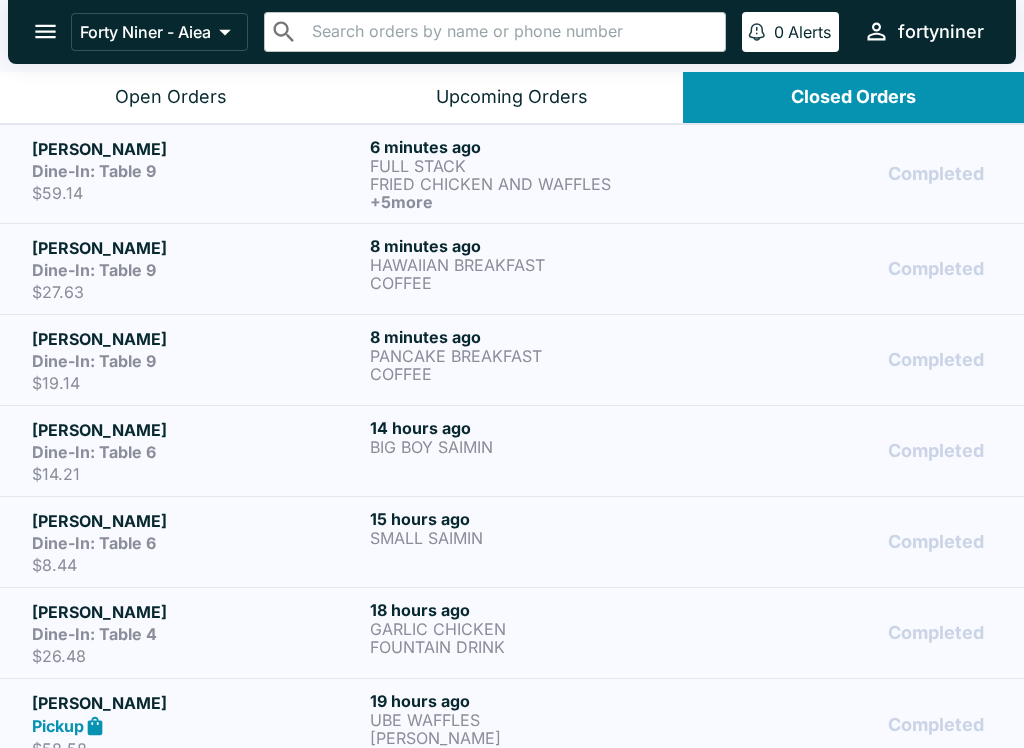 click on "Open Orders" at bounding box center [171, 97] 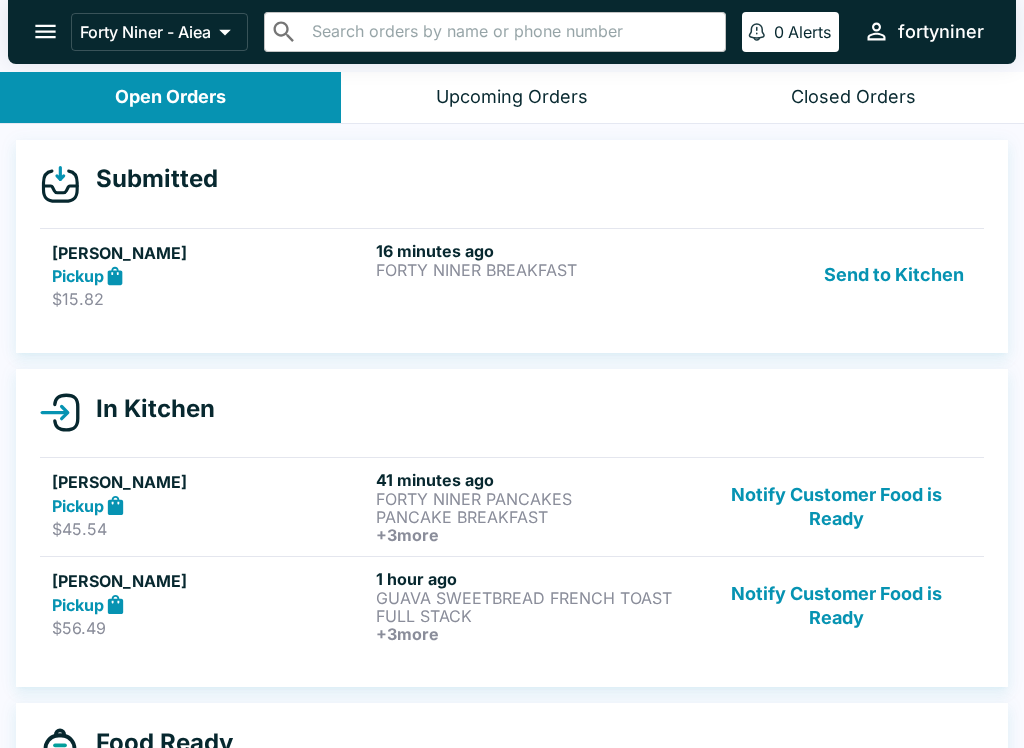 click on "[PERSON_NAME]" at bounding box center (210, 253) 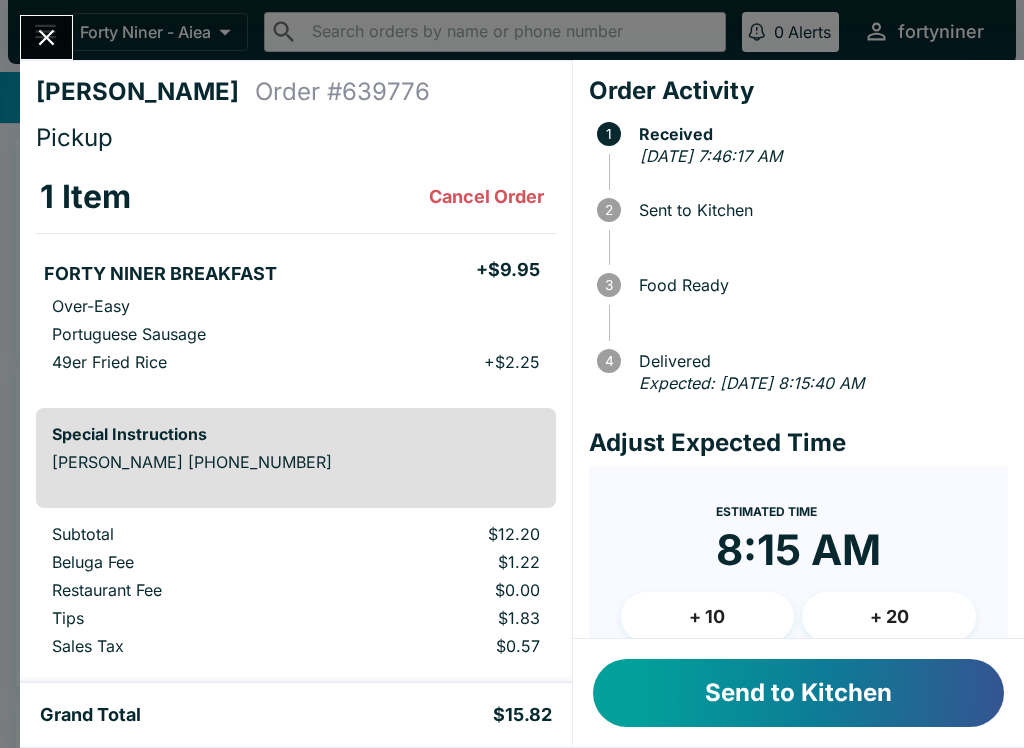 click on "+ 10" at bounding box center [708, 617] 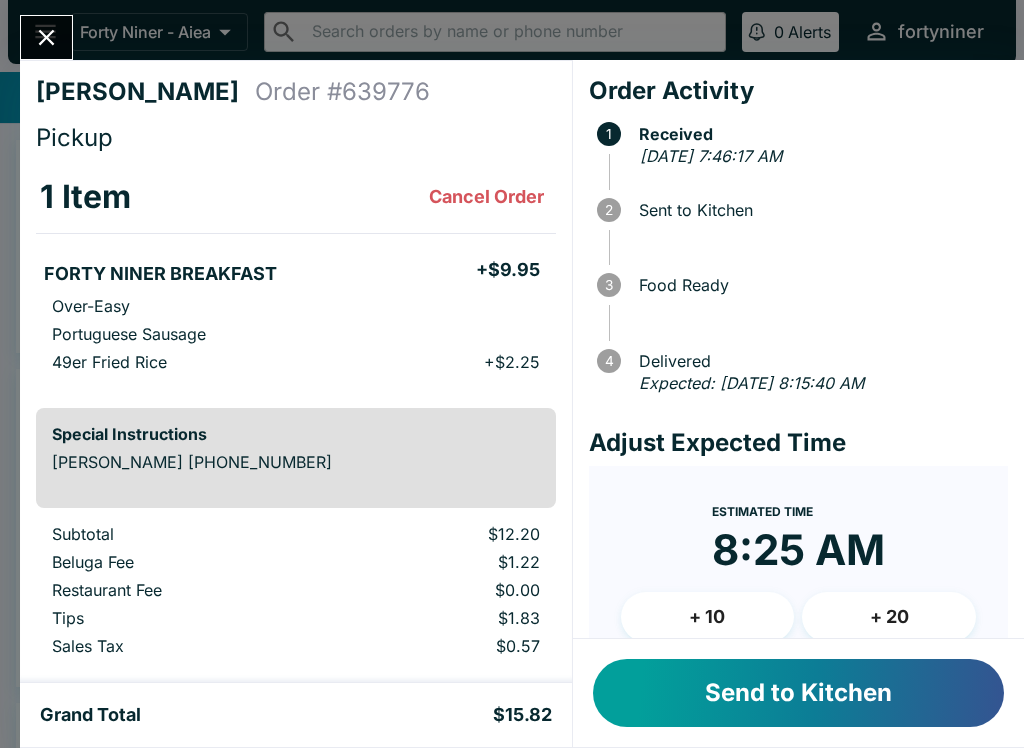 click on "Send to Kitchen" at bounding box center (798, 693) 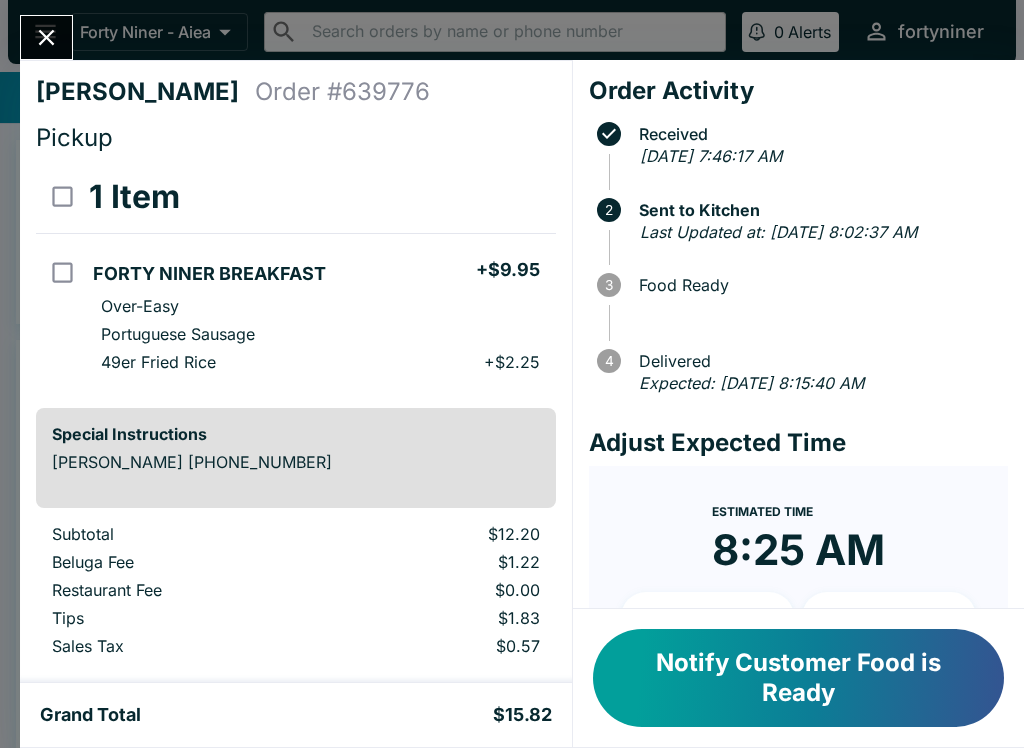 click 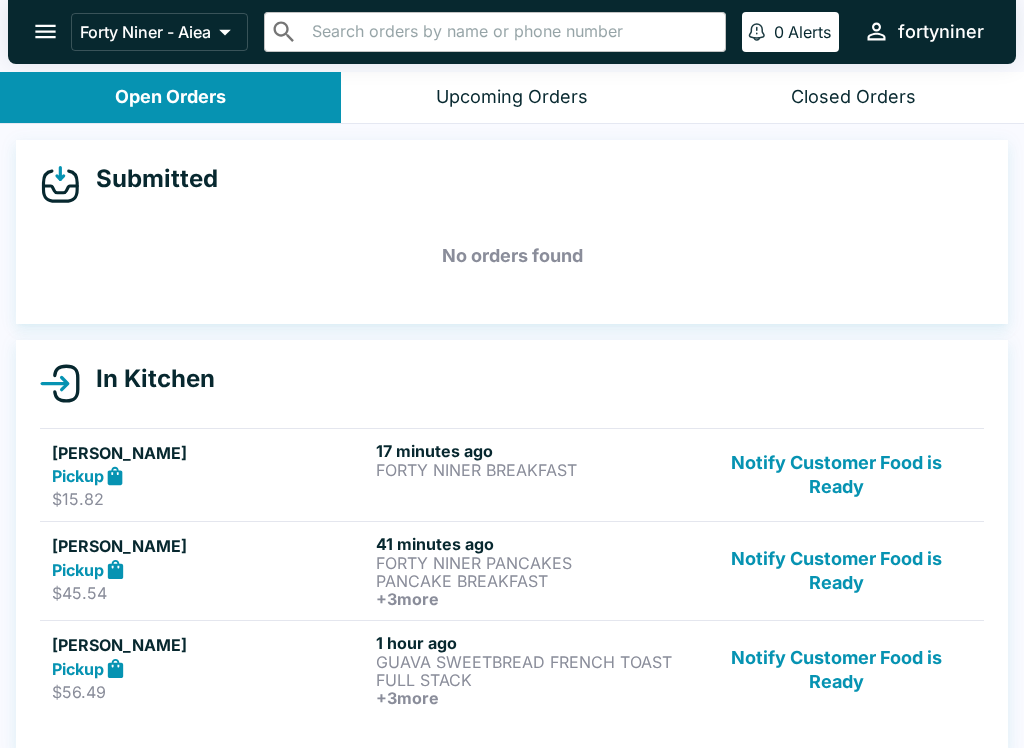 click on "Notify Customer Food is Ready" at bounding box center [836, 475] 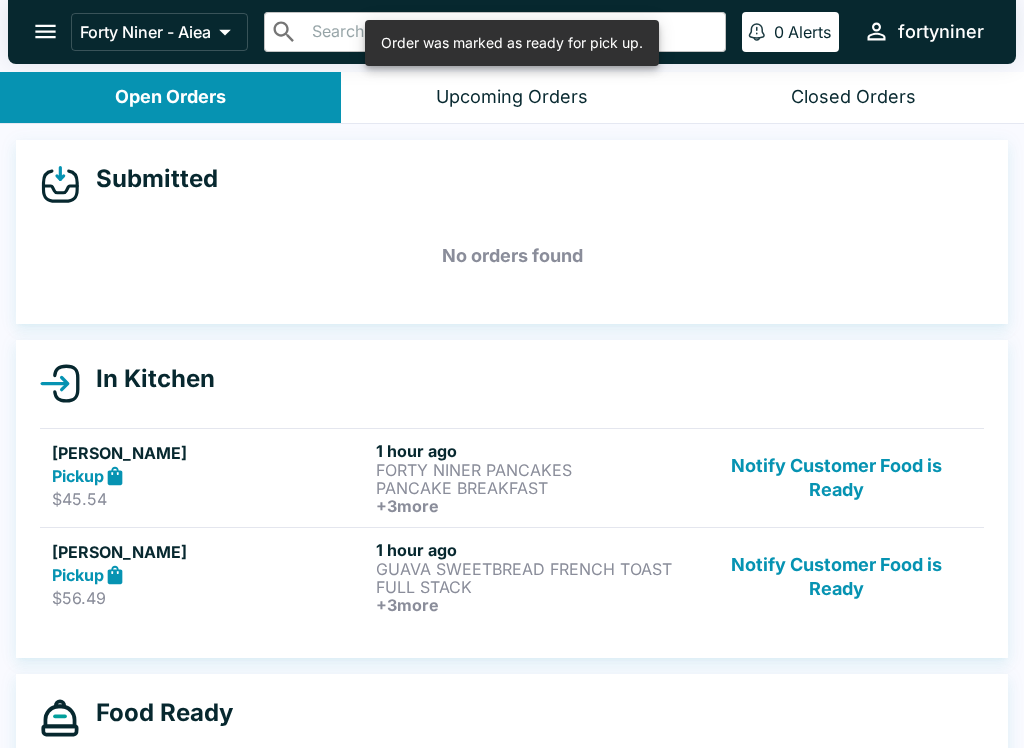 click on "Notify Customer Food is Ready" at bounding box center [836, 478] 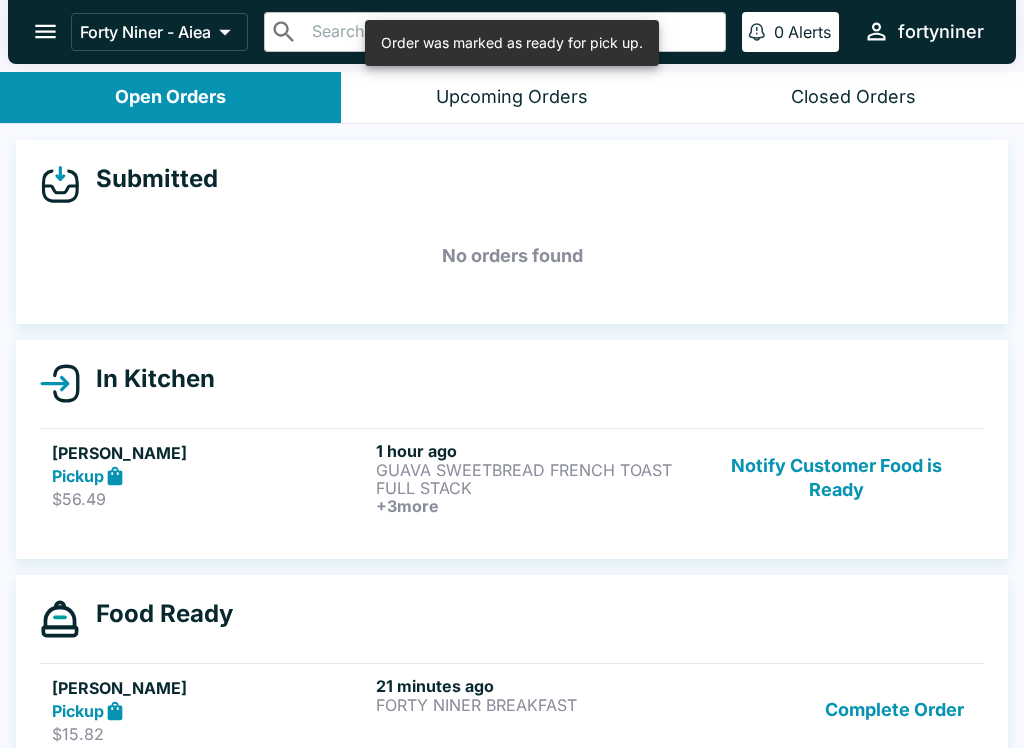 click on "Notify Customer Food is Ready" at bounding box center [836, 478] 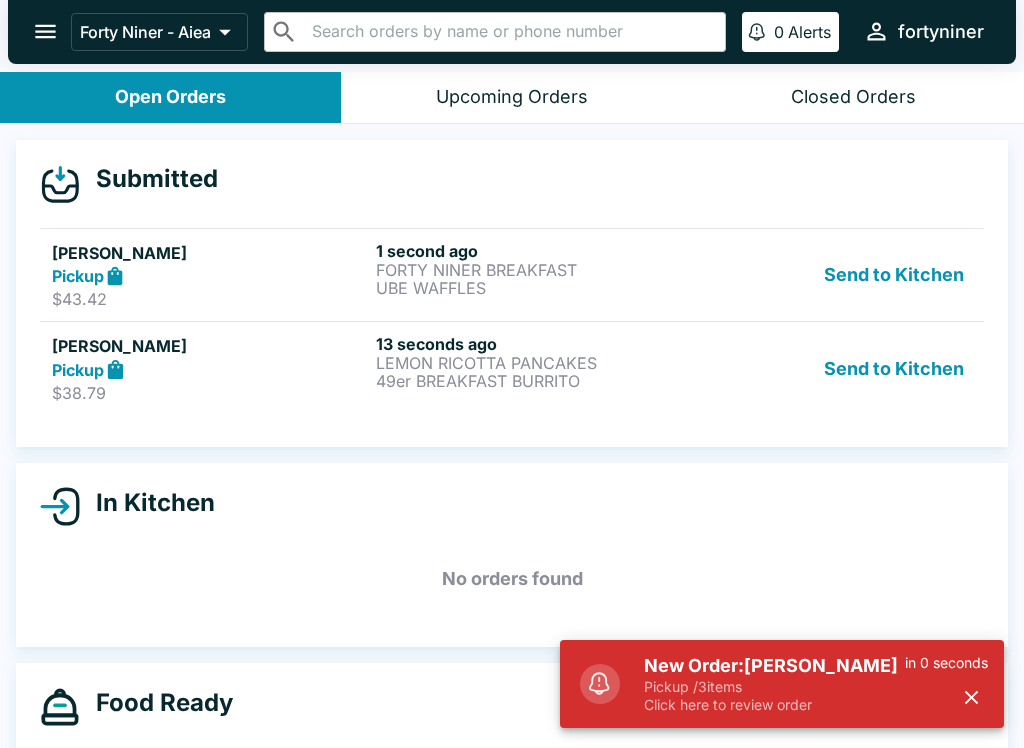 click on "13 seconds ago LEMON RICOTTA PANCAKES 49er BREAKFAST BURRITO" at bounding box center (534, 368) 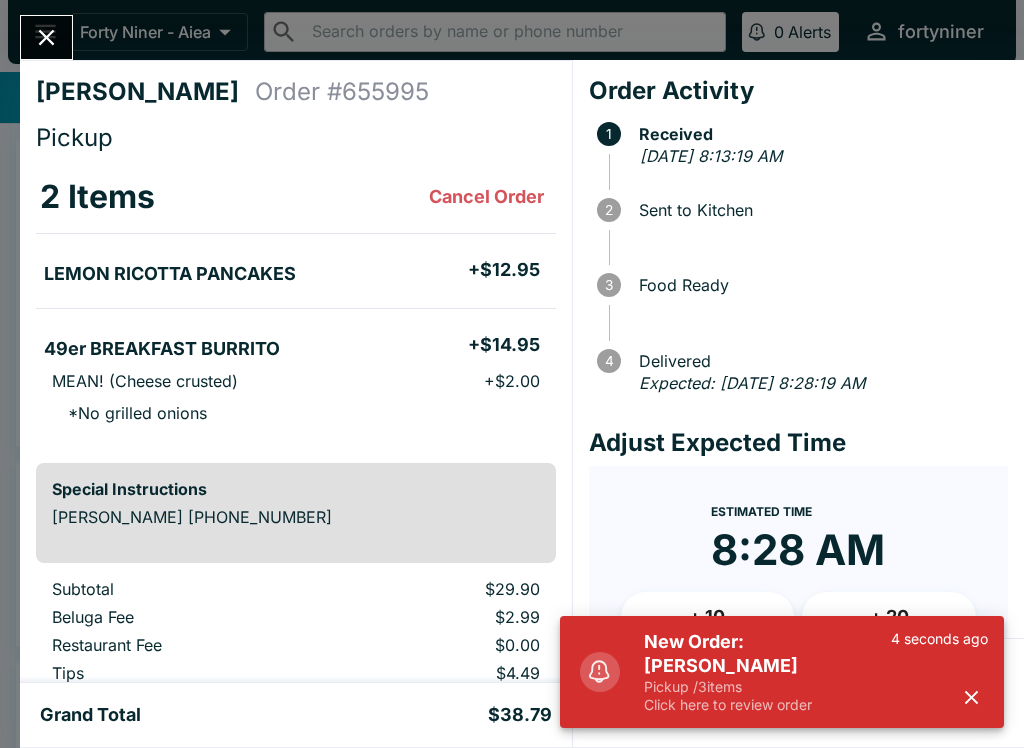 click 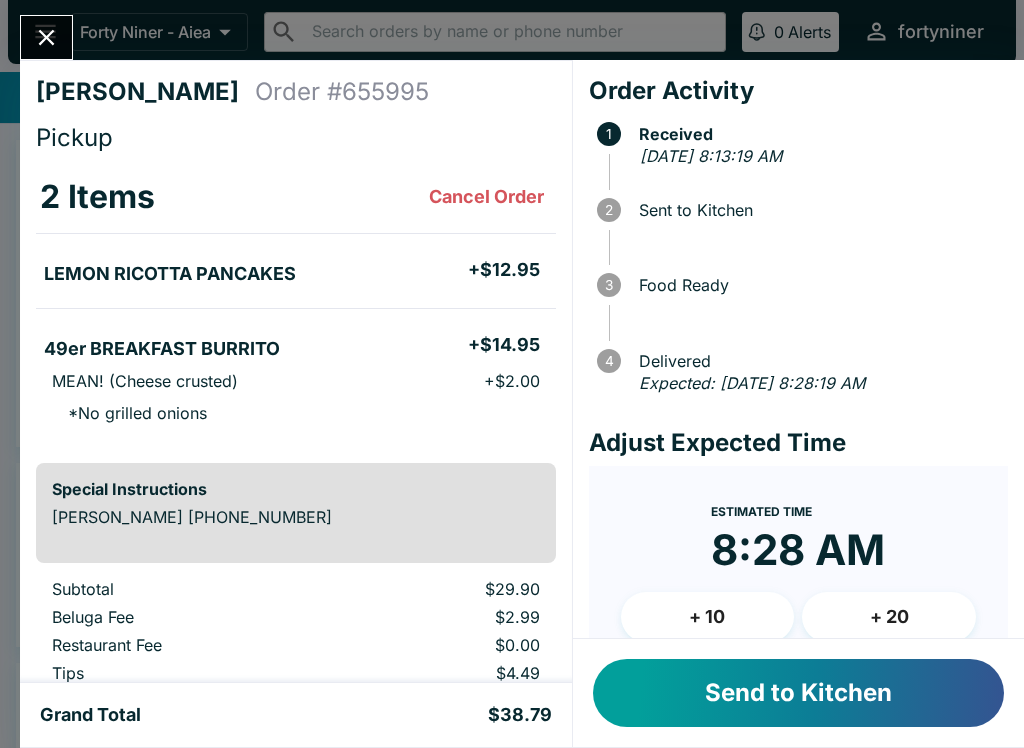 click on "Send to Kitchen" at bounding box center (798, 693) 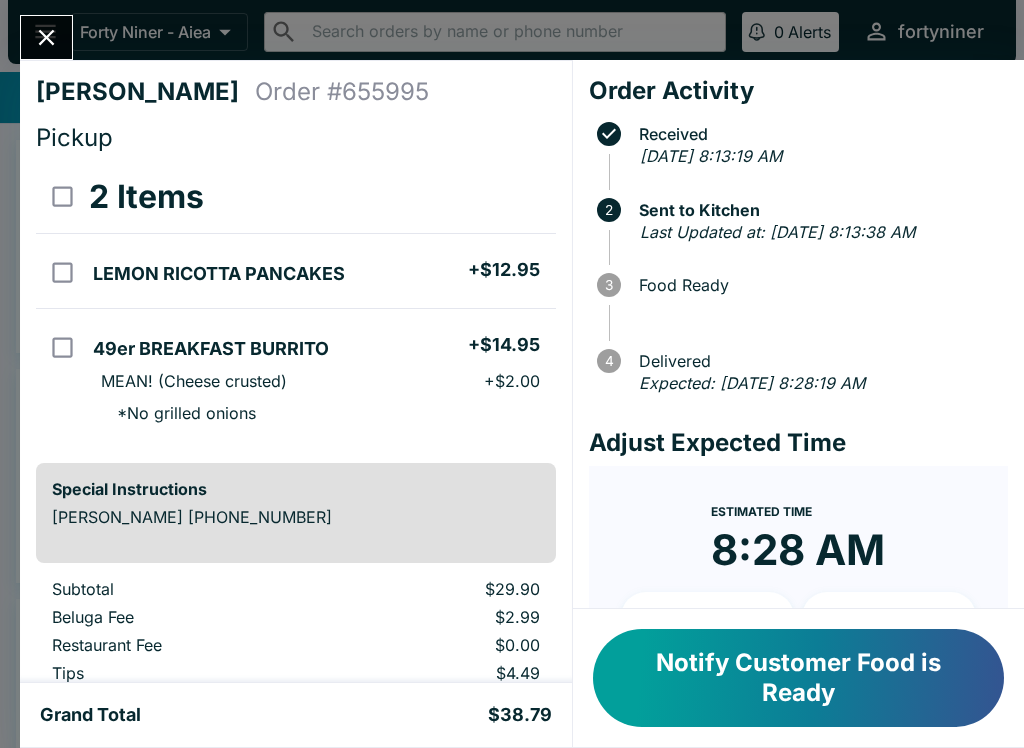 click at bounding box center (46, 37) 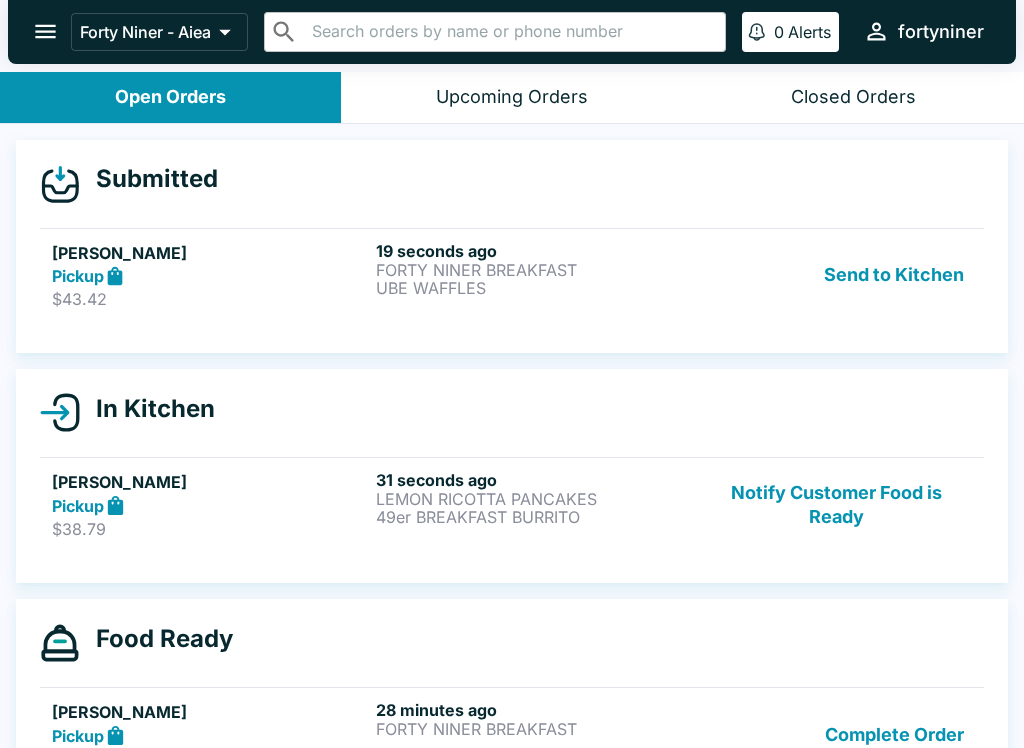 click on "FORTY NINER BREAKFAST" at bounding box center [534, 270] 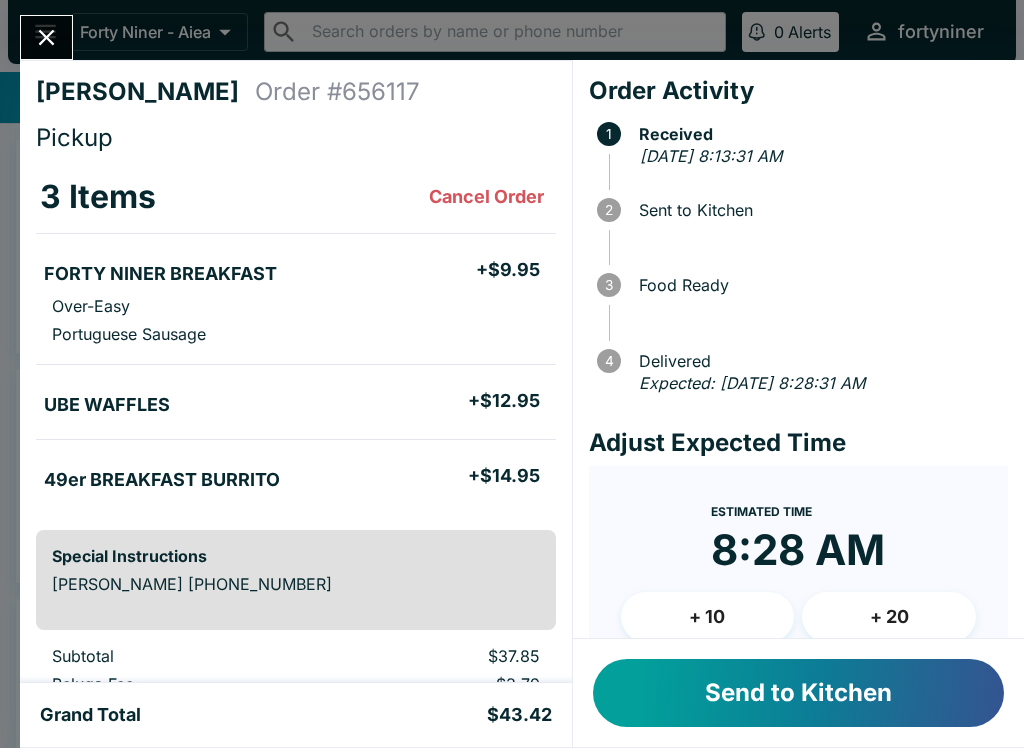 click on "Send to Kitchen" at bounding box center (798, 693) 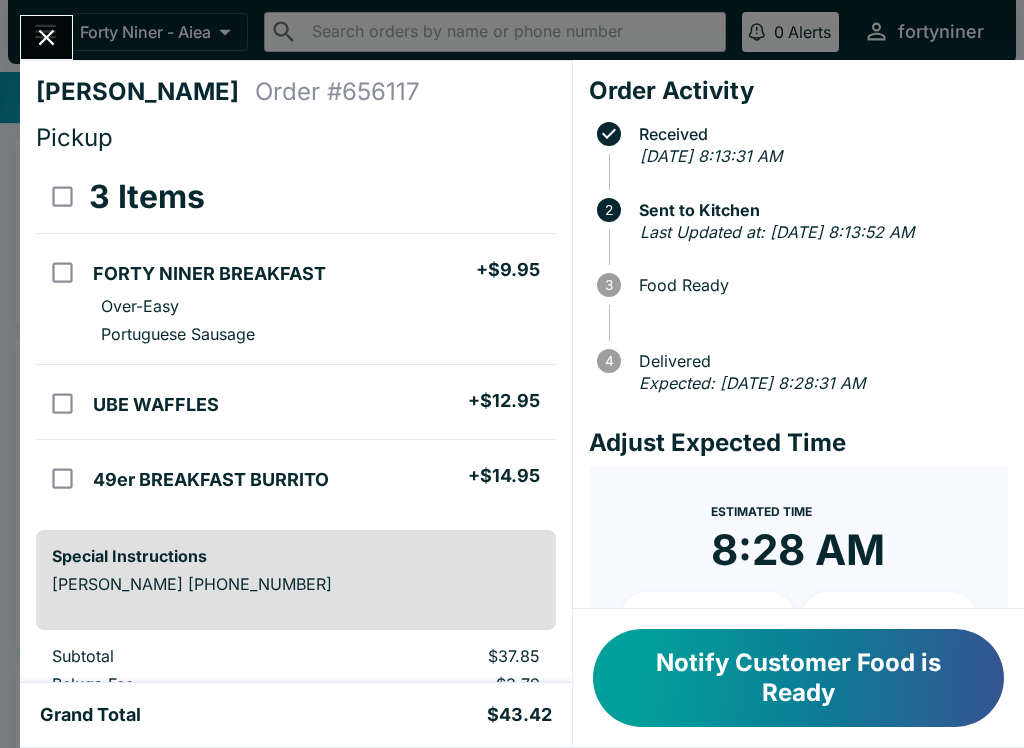 click 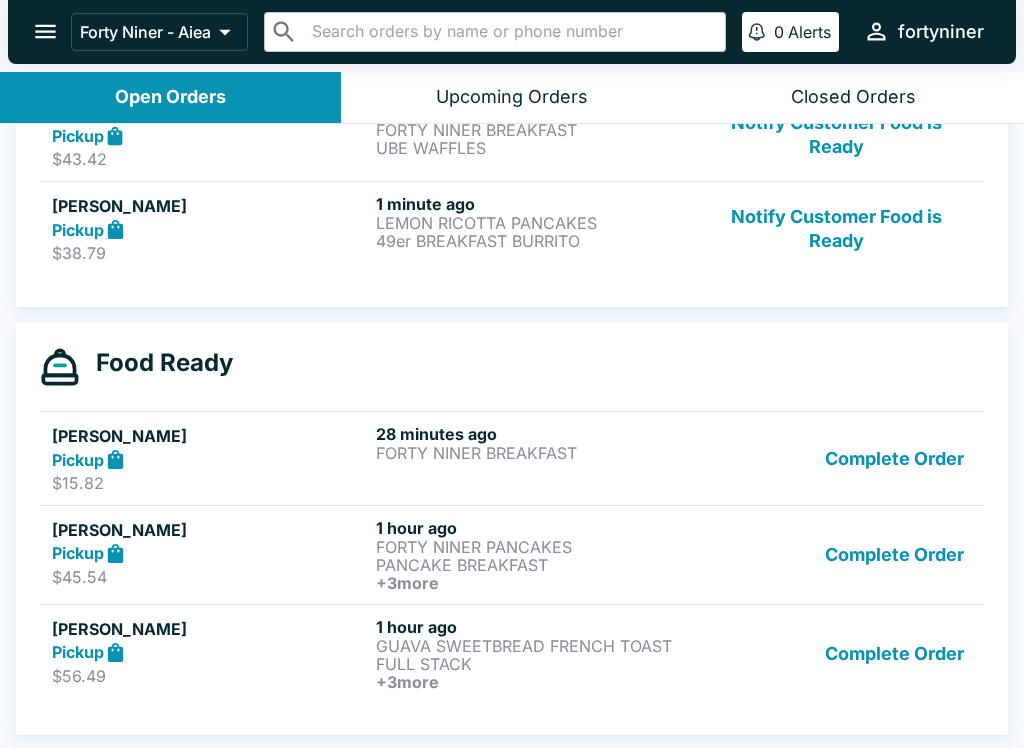 click on "Complete Order" at bounding box center [894, 555] 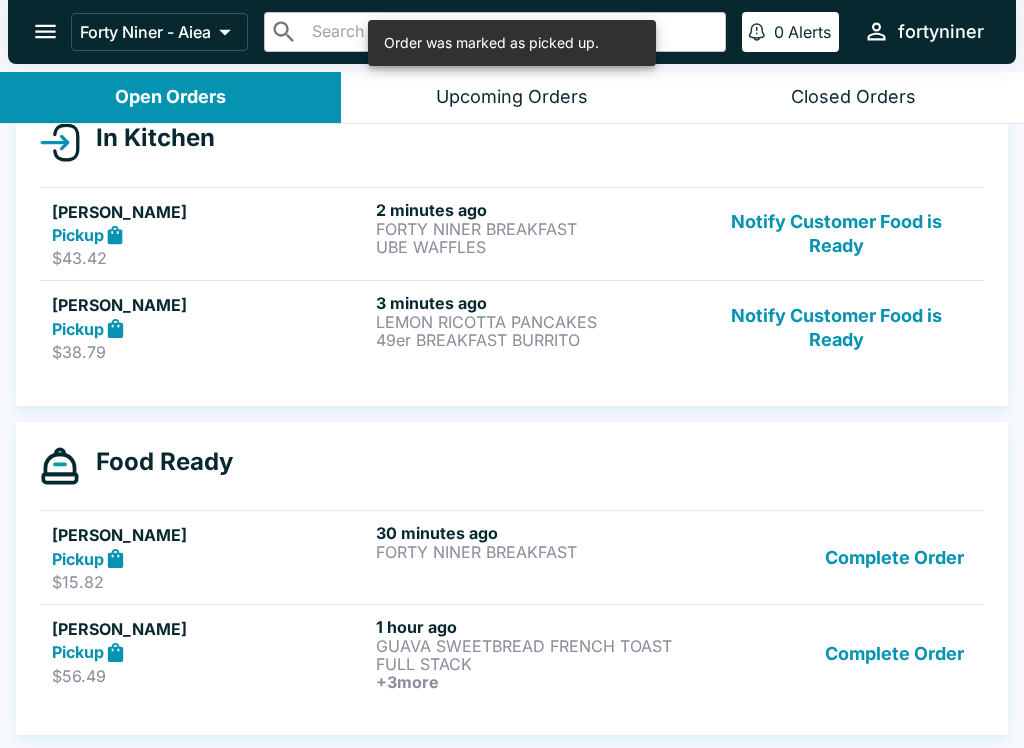 click on "Complete Order" at bounding box center [894, 654] 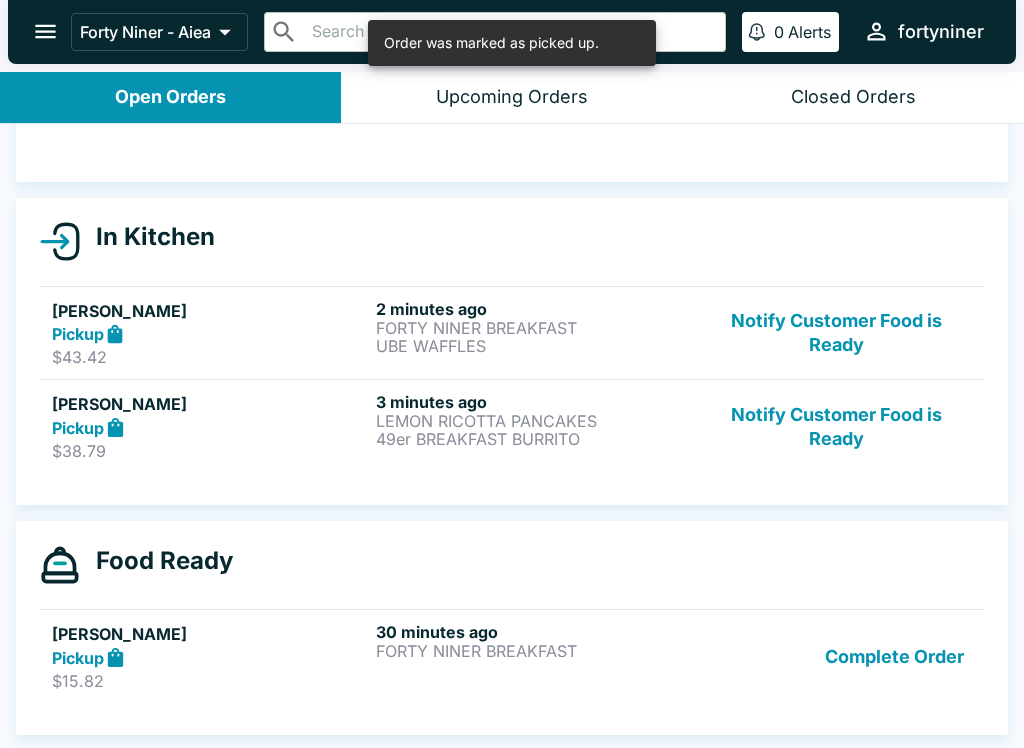 scroll, scrollTop: 142, scrollLeft: 0, axis: vertical 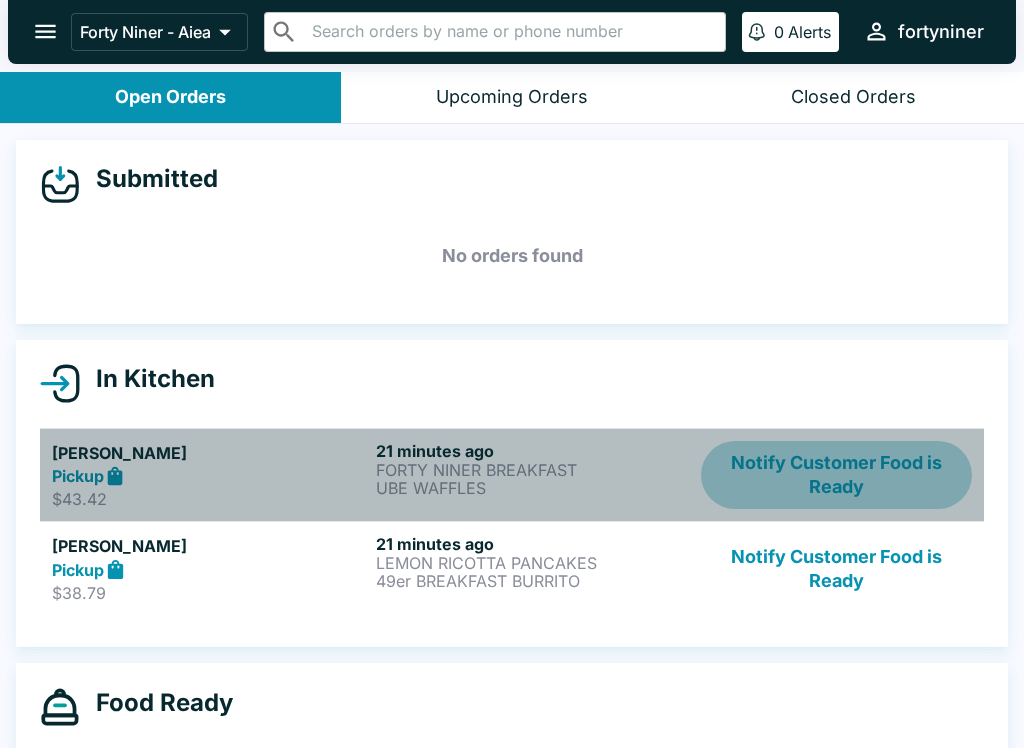 click on "Notify Customer Food is Ready" at bounding box center (836, 475) 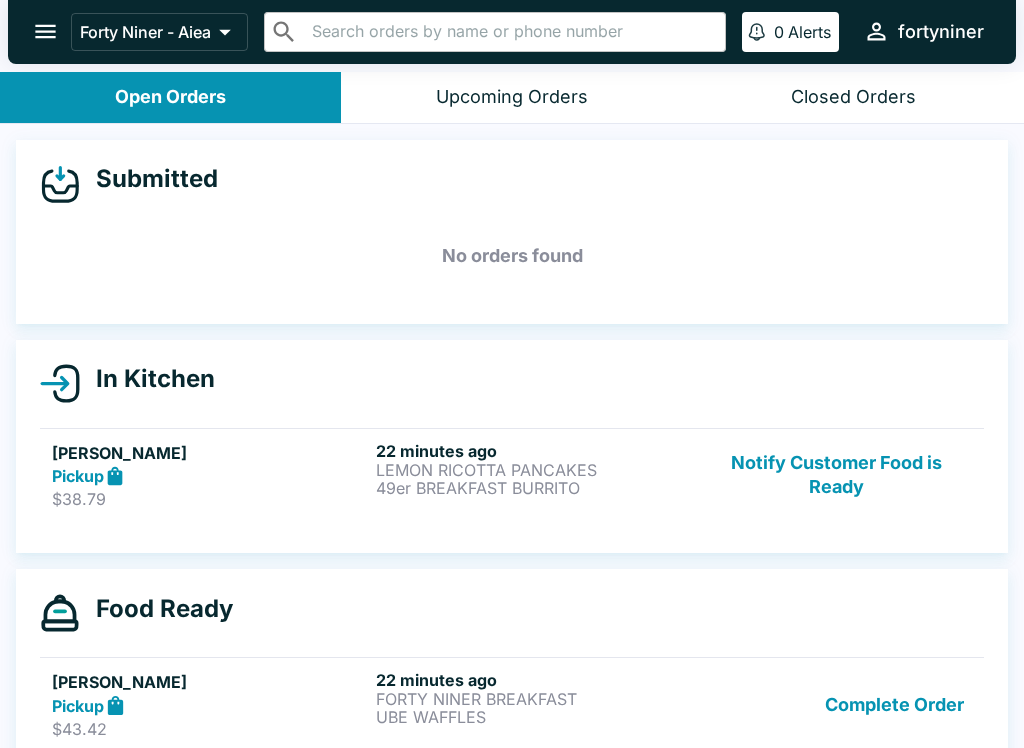 click on "Notify Customer Food is Ready" at bounding box center (836, 475) 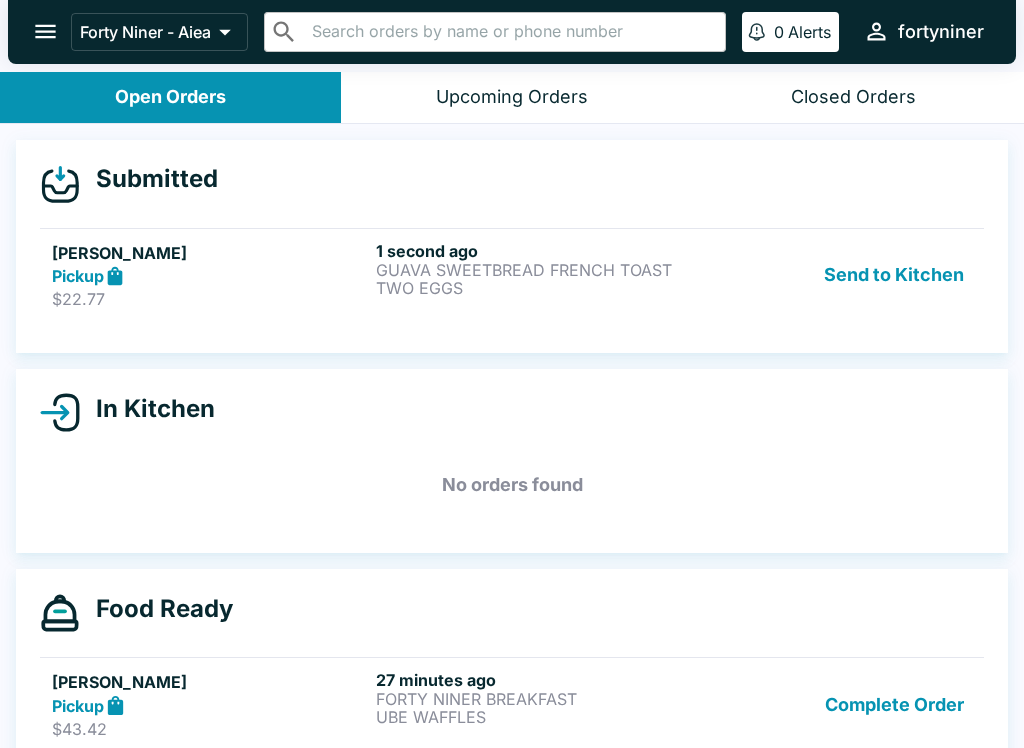 click on "1 second ago" at bounding box center (534, 251) 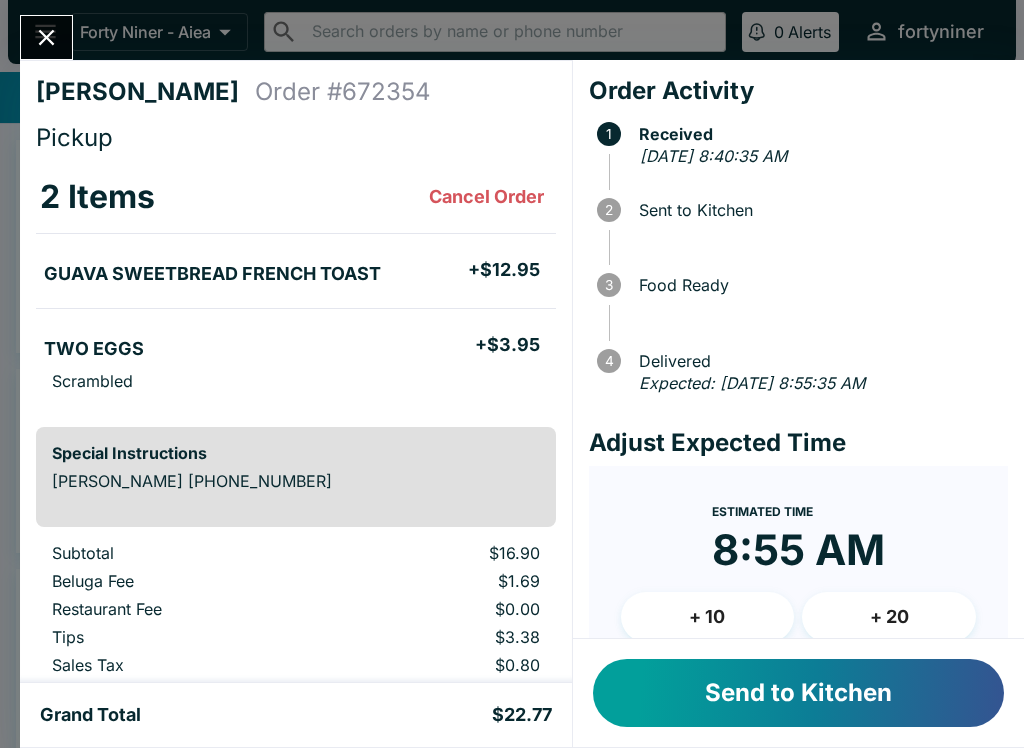 scroll, scrollTop: 0, scrollLeft: 0, axis: both 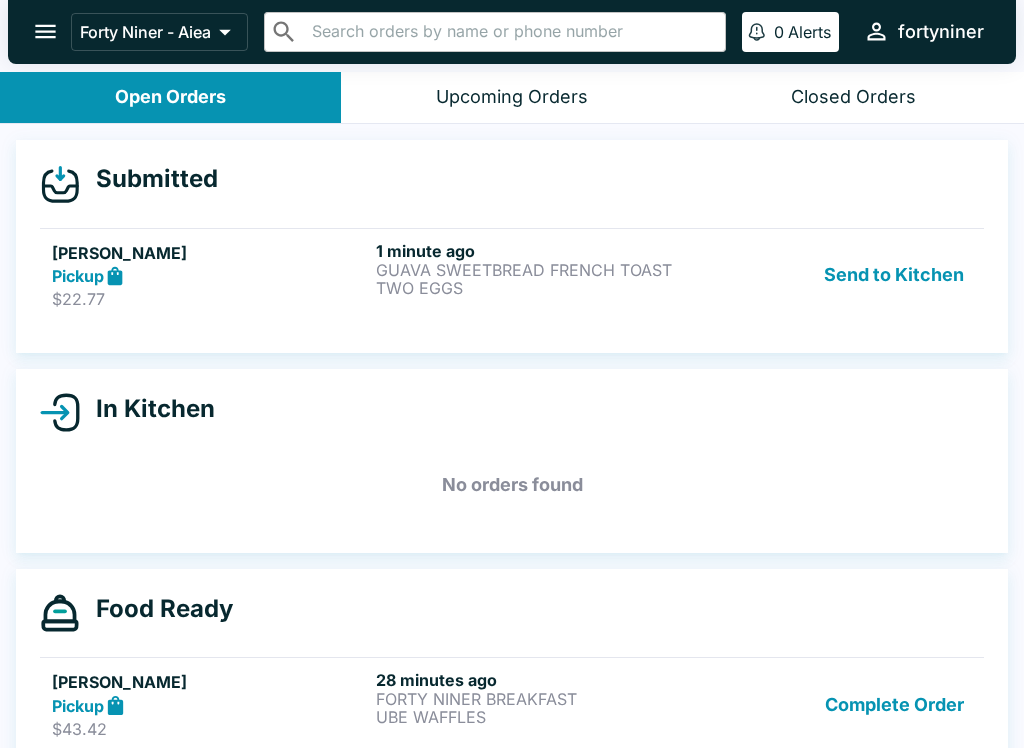 click on "Send to Kitchen" at bounding box center [894, 275] 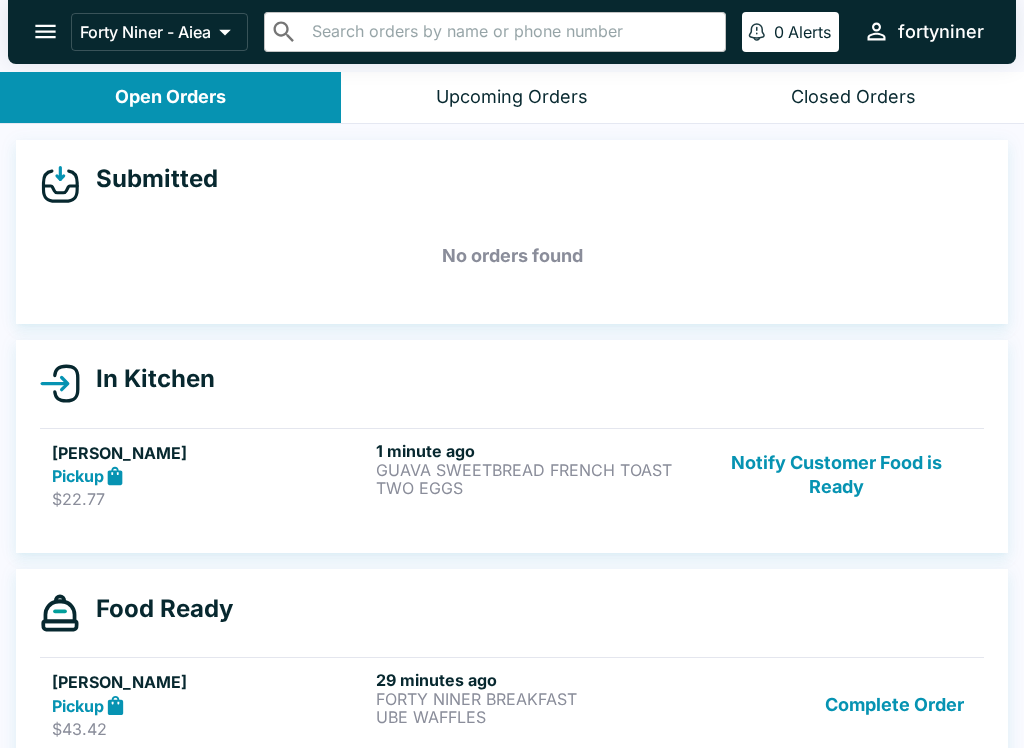 click on "Notify Customer Food is Ready" at bounding box center [836, 475] 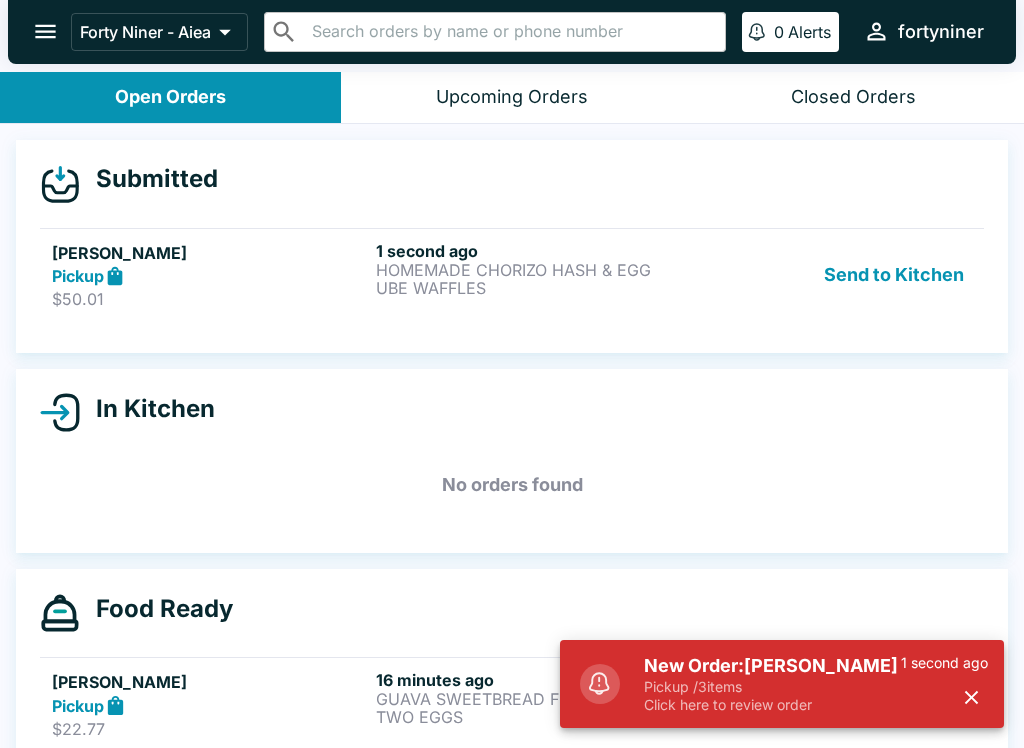 click on "Submitted William connolly Pickup $50.01 1 second ago HOMEMADE CHORIZO HASH & EGG UBE WAFFLES Send to Kitchen" at bounding box center (512, 247) 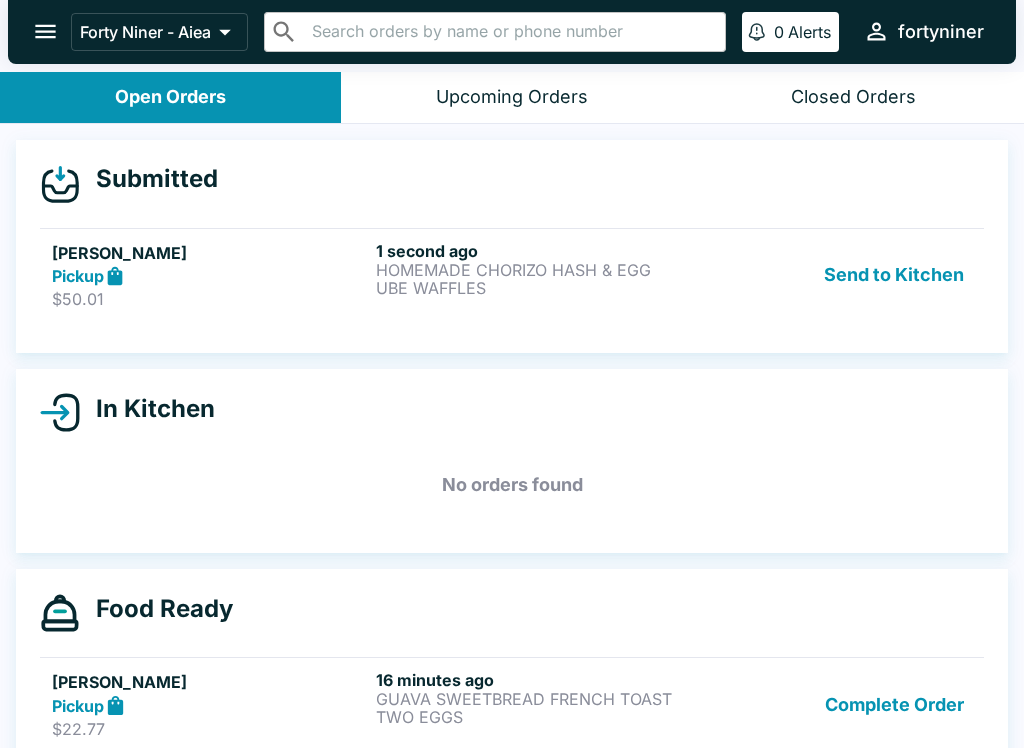 click on "Complete Order" at bounding box center [894, 704] 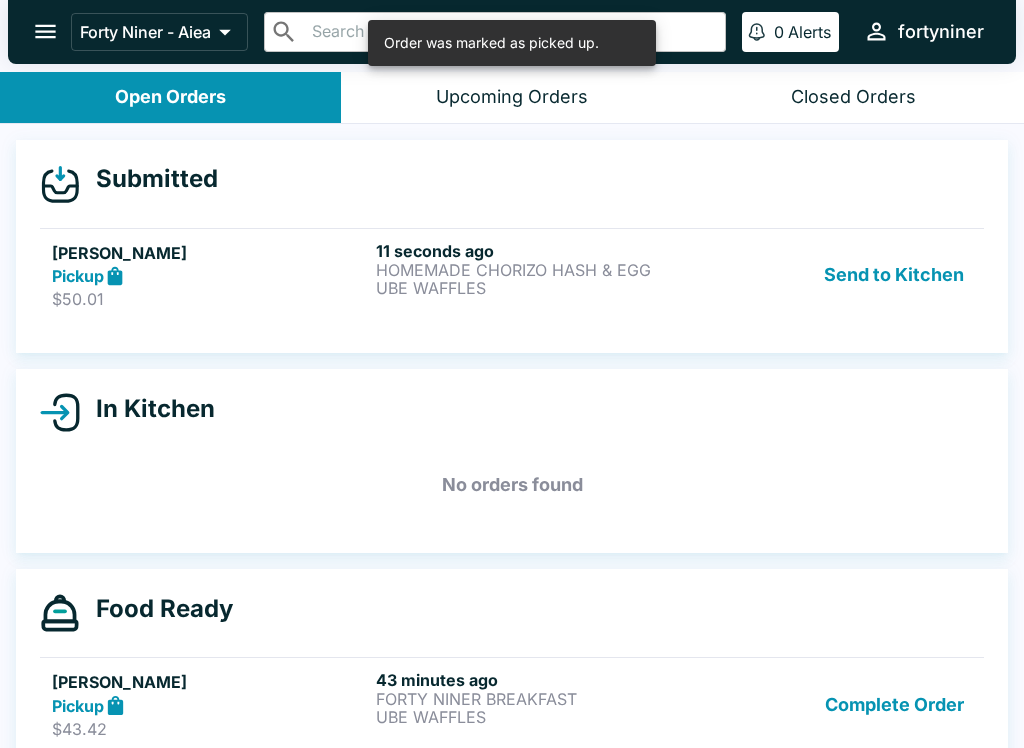 click on "HOMEMADE CHORIZO HASH & EGG" at bounding box center [534, 270] 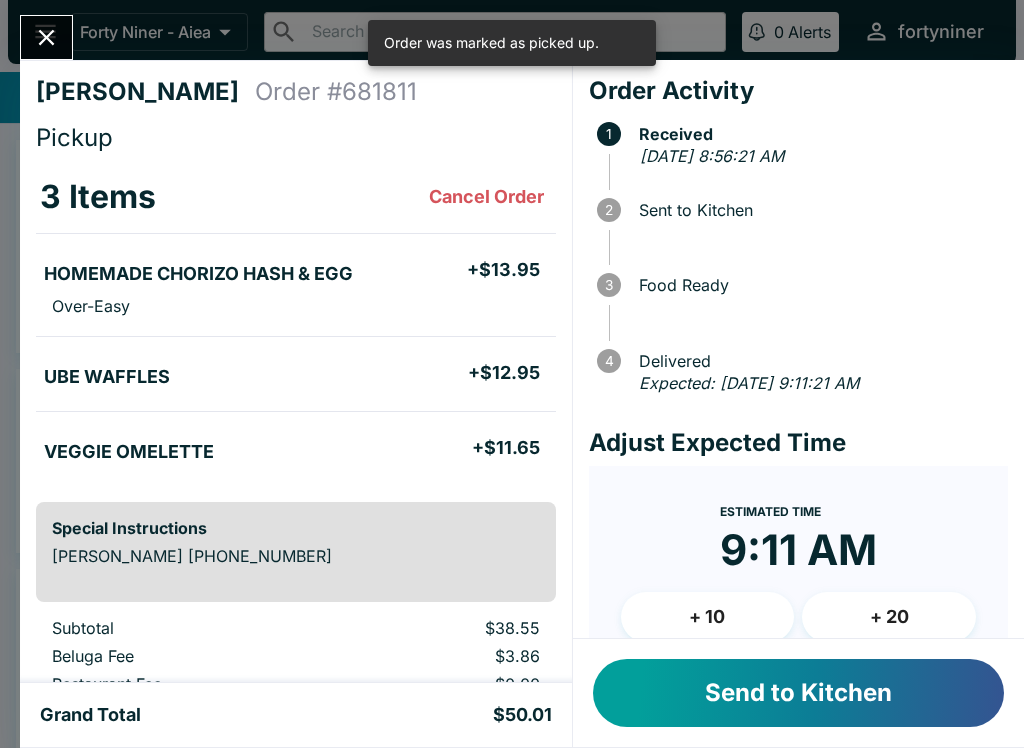 click on "Send to Kitchen" at bounding box center (798, 693) 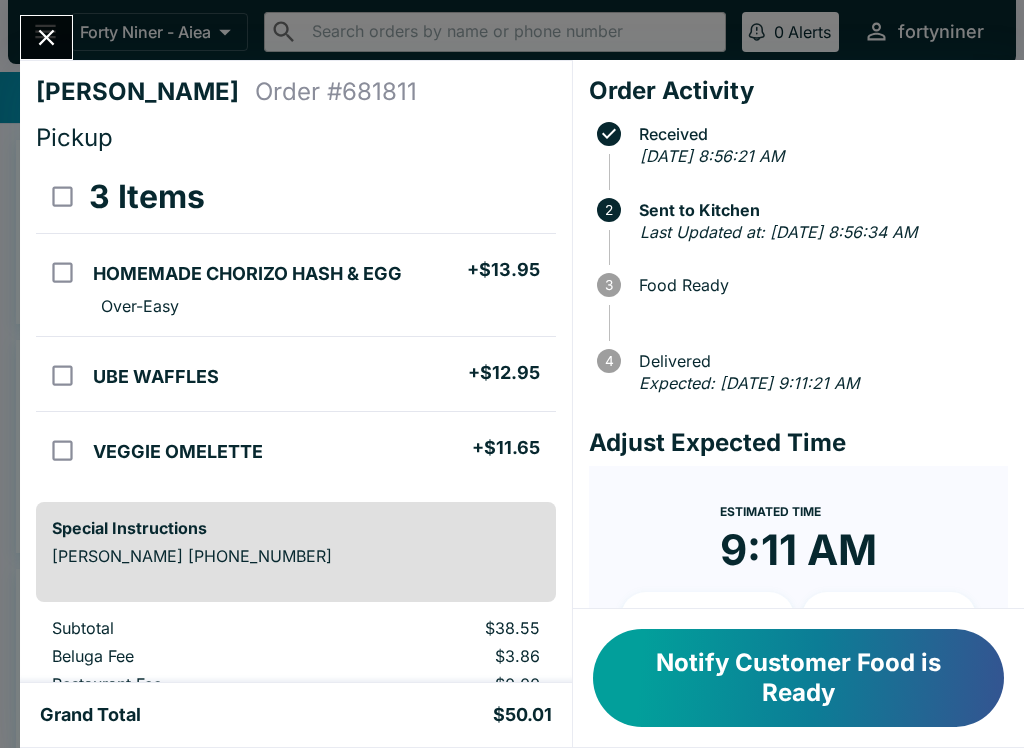 click 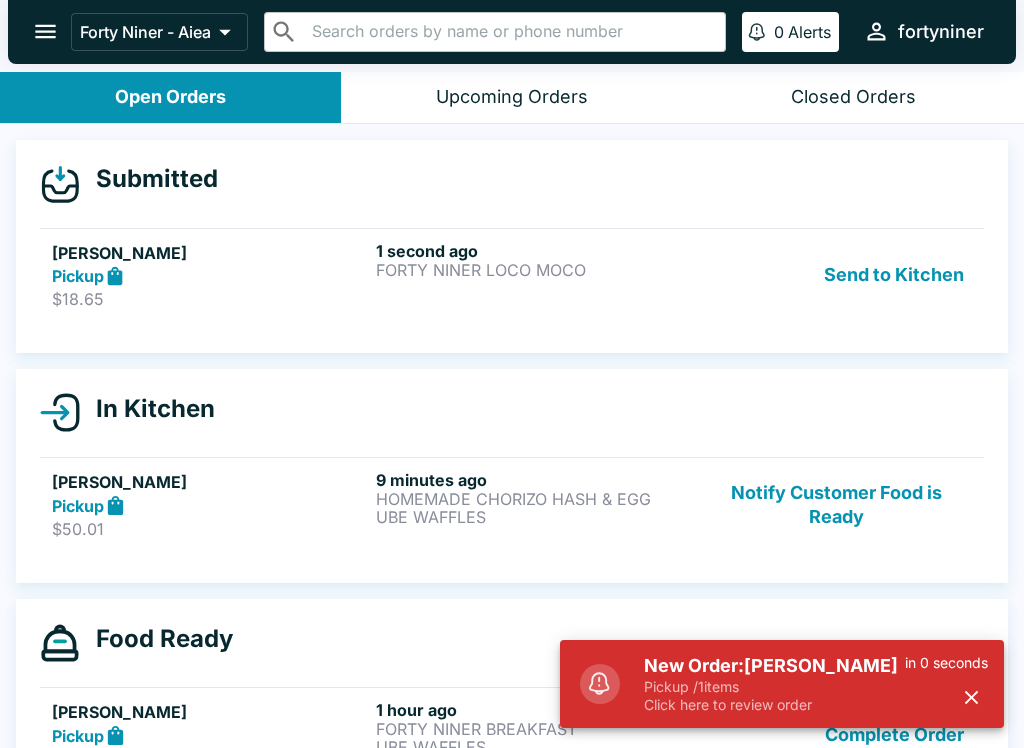 click on "1 second ago FORTY NINER LOCO MOCO" at bounding box center [534, 275] 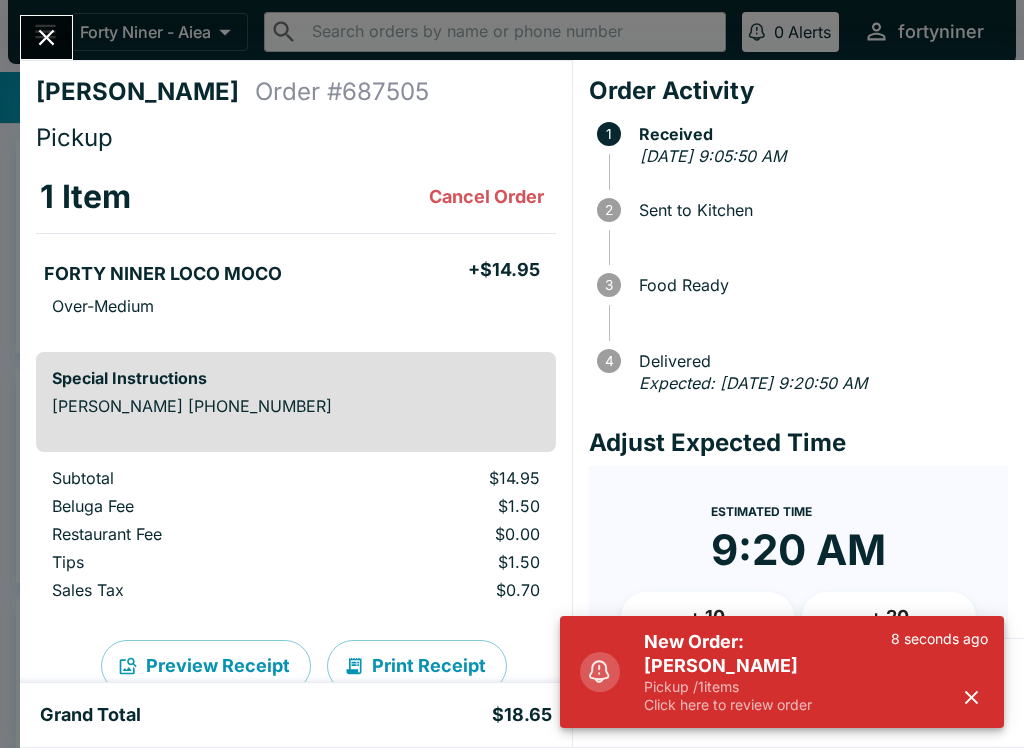 click at bounding box center [971, 697] 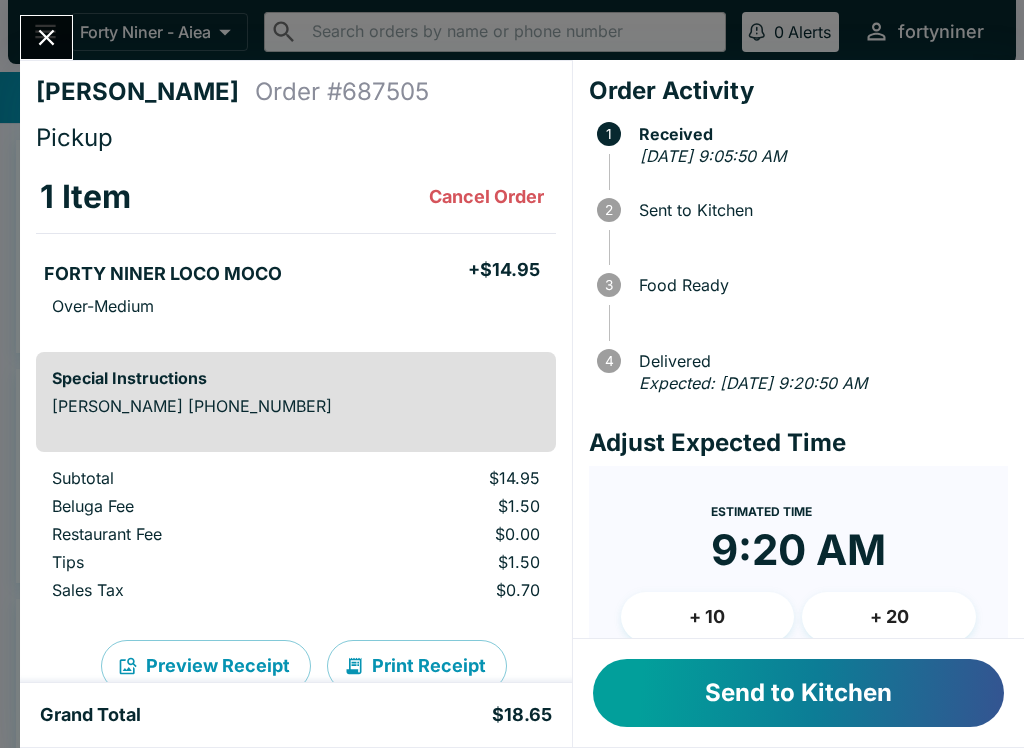 click on "Send to Kitchen" at bounding box center (798, 693) 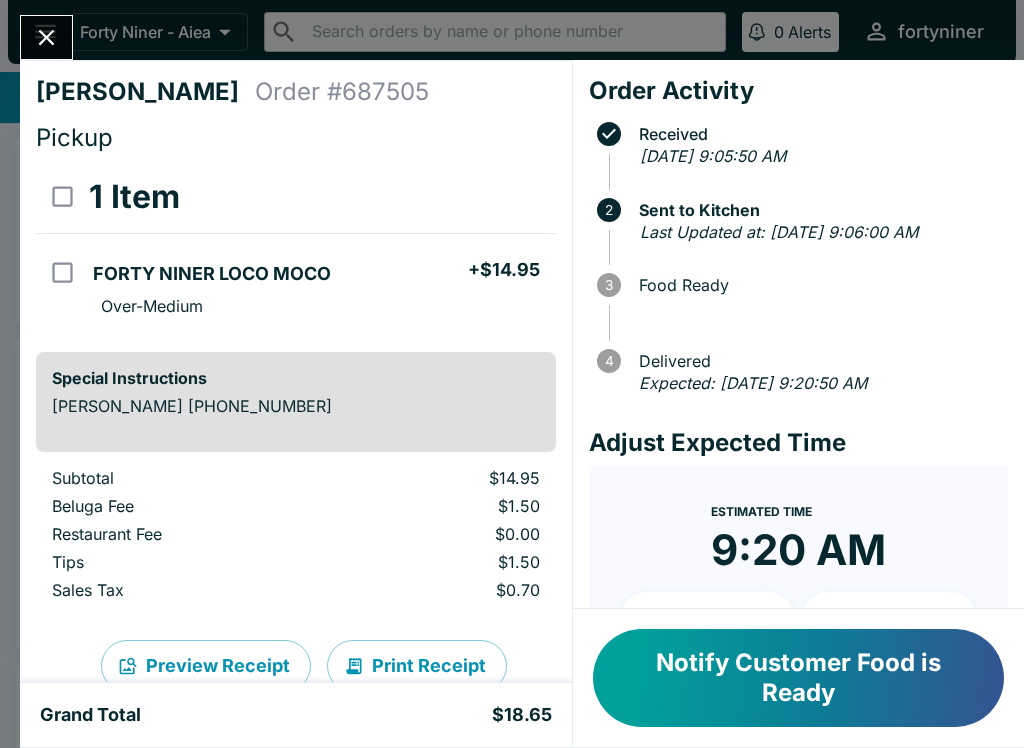 click on "Adrian  Order # 687505 Pickup 1 Item FORTY NINER LOCO MOCO + $14.95 Over-Medium Special Instructions Adrian  +16193958057 Subtotal $14.95 Beluga Fee $1.50 Restaurant Fee $0.00 Tips $1.50 Sales Tax $0.70 Preview Receipt Print Receipt Grand Total $18.65 Order Activity Received Sun Jul 13 2025 - 9:05:50 AM 2 Sent to Kitchen Last Updated at: Sun Jul 13 2025 - 9:06:00 AM 3 Food Ready   4 Delivered Expected: Sun Jul 13 2025 - 9:20:50 AM Adjust Expected Time Estimated Time 9:20 AM + 10 + 20 Reset Update ETA Notify Customer Food is Ready" at bounding box center (512, 374) 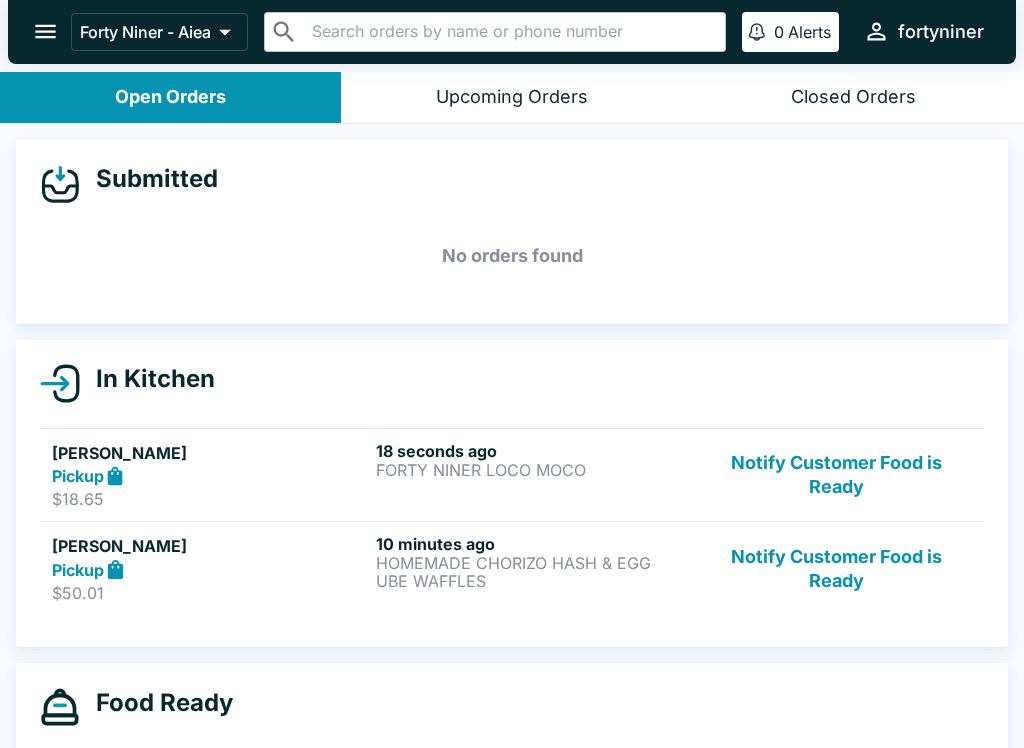 click on "Notify Customer Food is Ready" at bounding box center [836, 475] 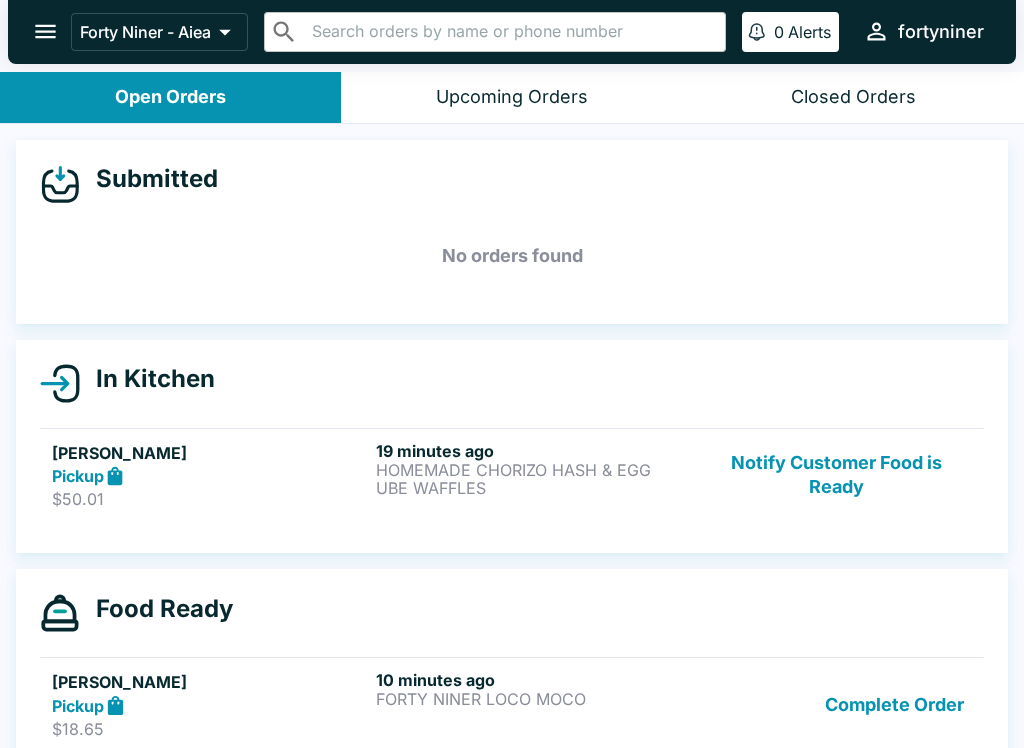 click on "Notify Customer Food is Ready" at bounding box center (836, 475) 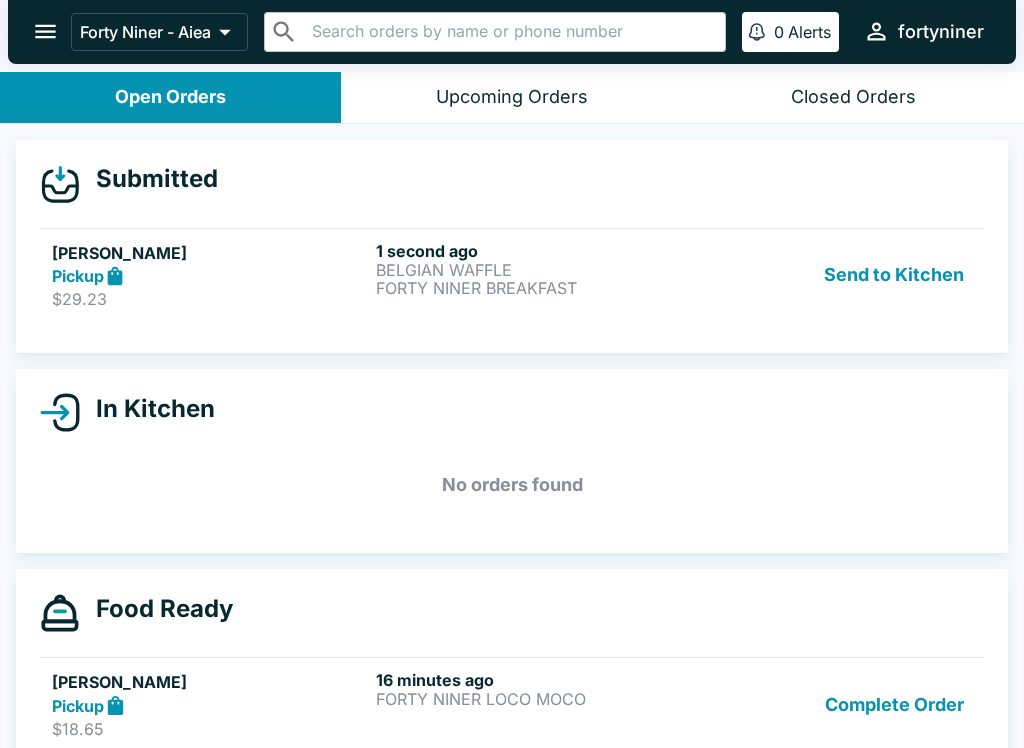 click on "BELGIAN WAFFLE" at bounding box center (534, 270) 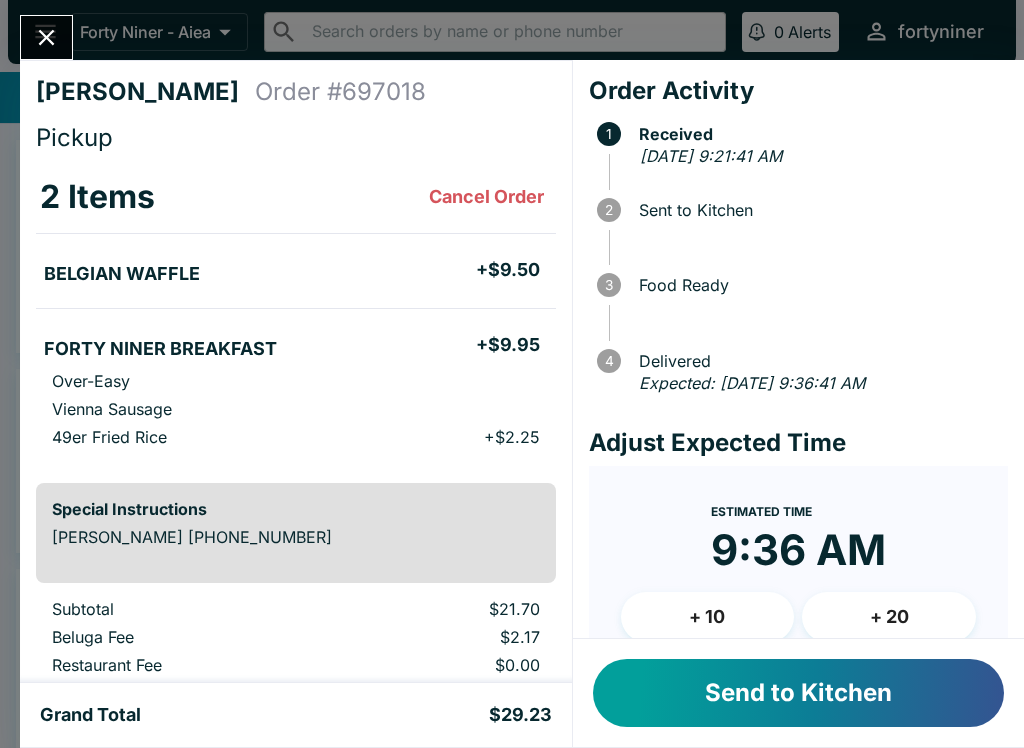 click on "Send to Kitchen" at bounding box center [798, 693] 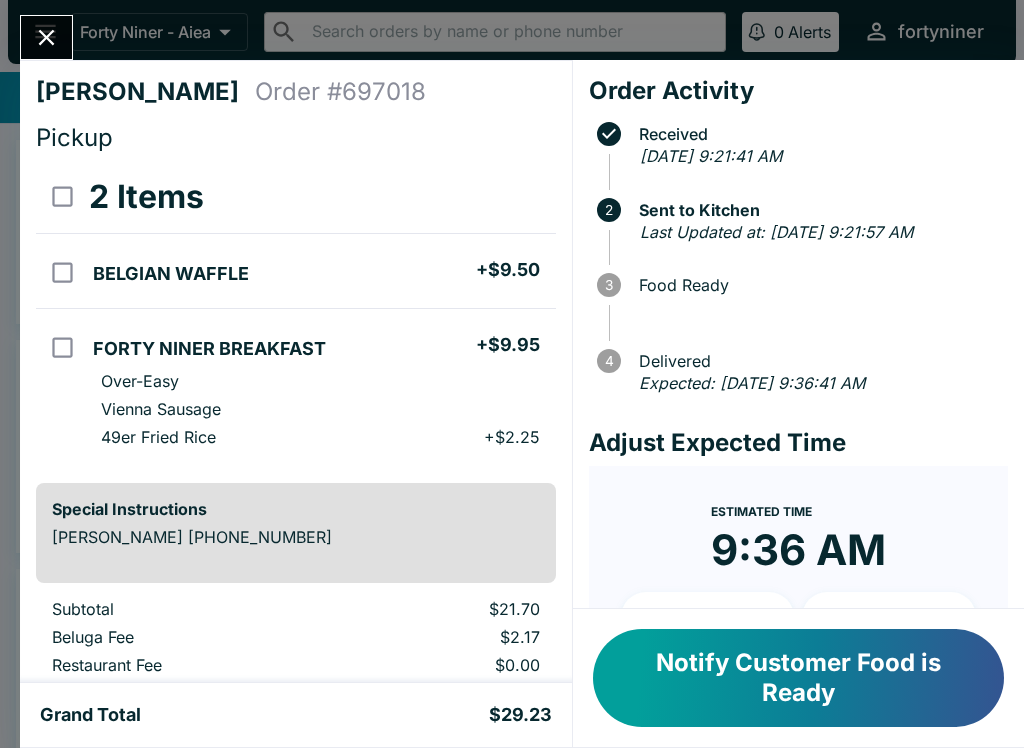 click 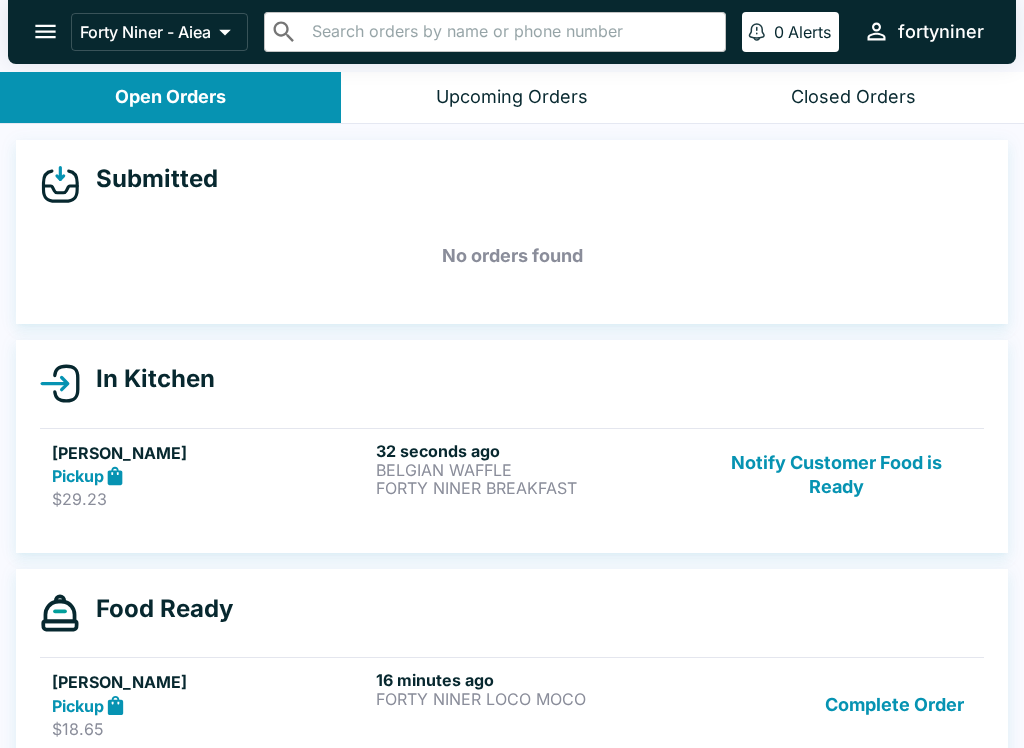click on "Notify Customer Food is Ready" at bounding box center [836, 475] 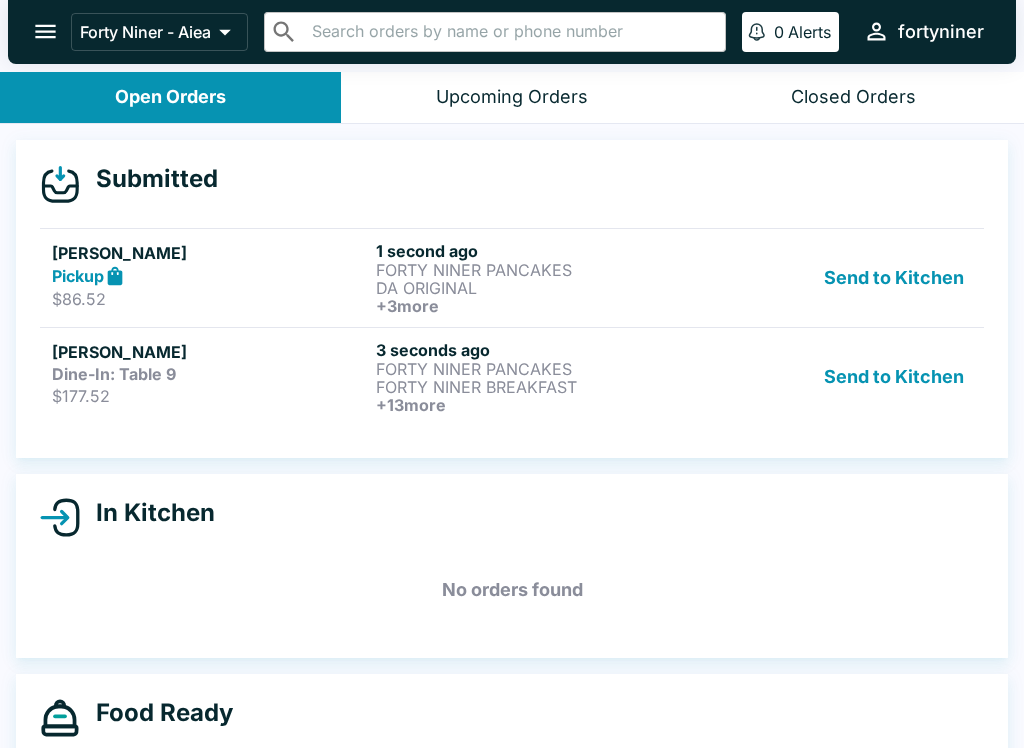 click on "FORTY NINER PANCAKES" at bounding box center [534, 369] 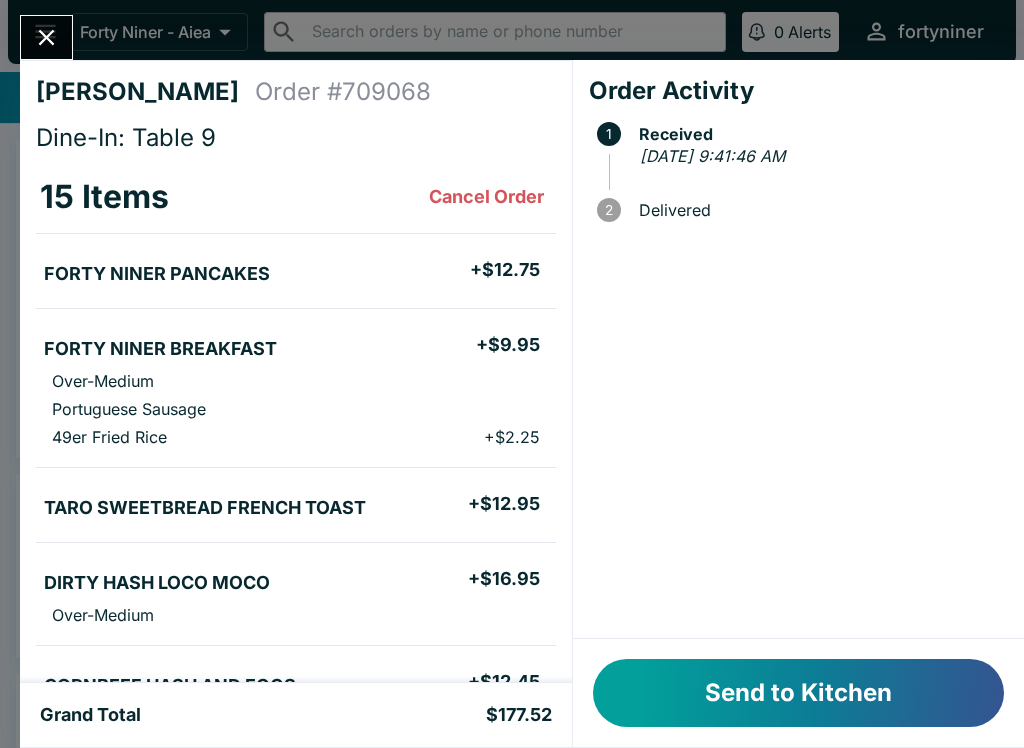 click on "Send to Kitchen" at bounding box center [798, 693] 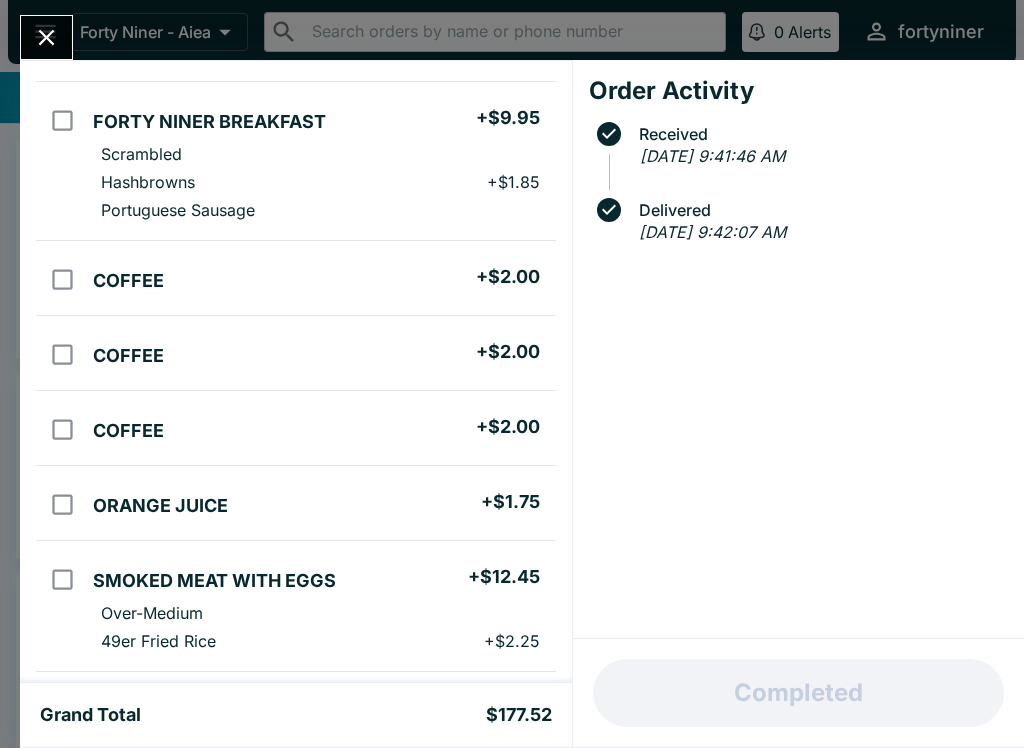 scroll, scrollTop: 929, scrollLeft: 0, axis: vertical 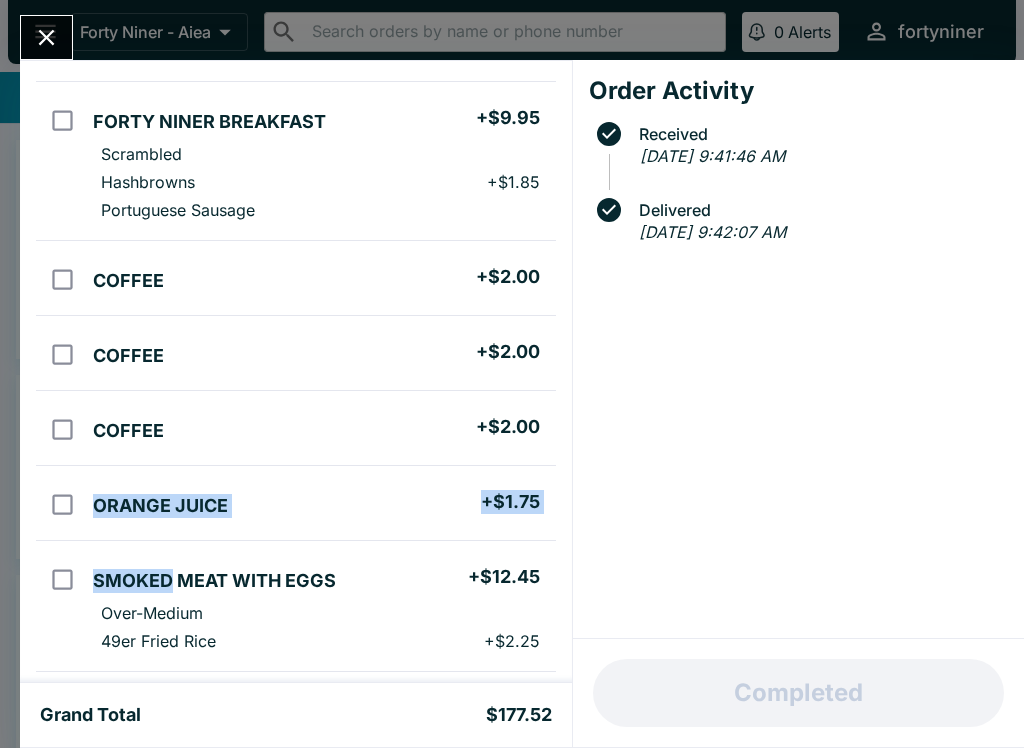 click on "SMOKED MEAT WITH EGGS + $12.45 Over-Medium 49er Fried Rice + $2.25" at bounding box center (320, 606) 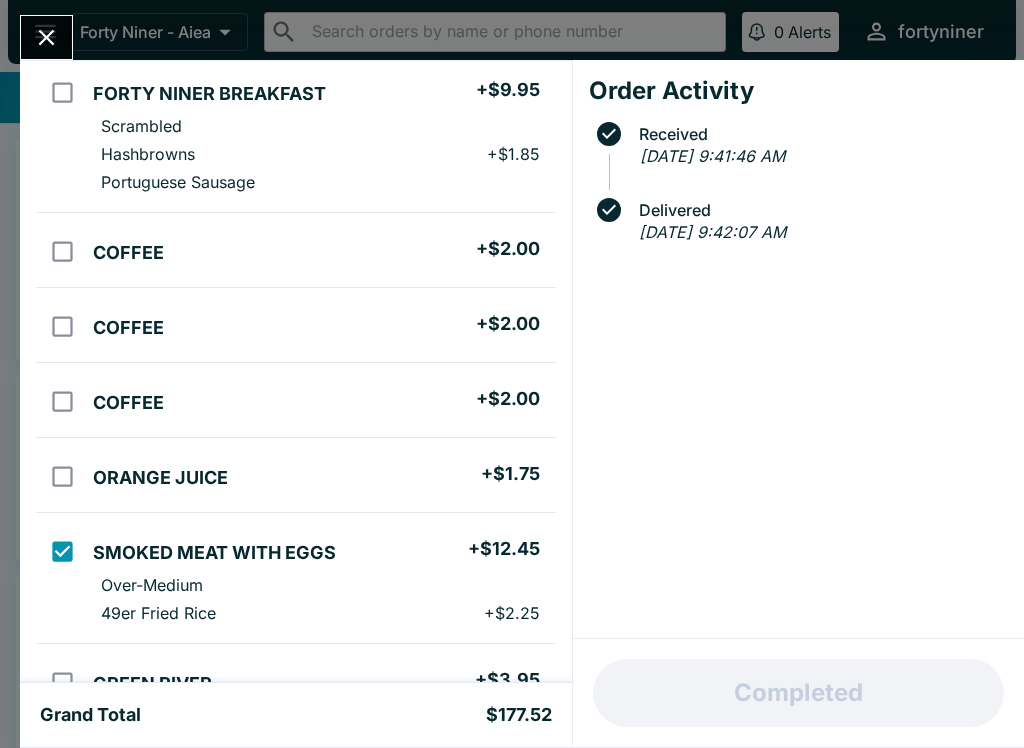 scroll, scrollTop: 957, scrollLeft: 0, axis: vertical 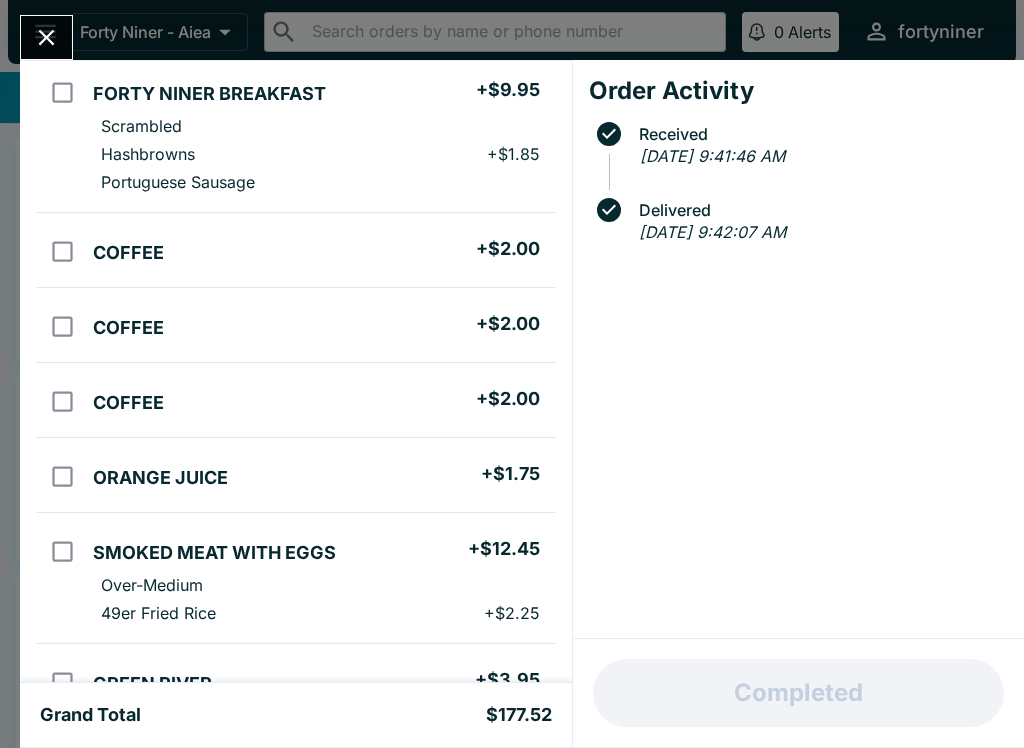 checkbox on "false" 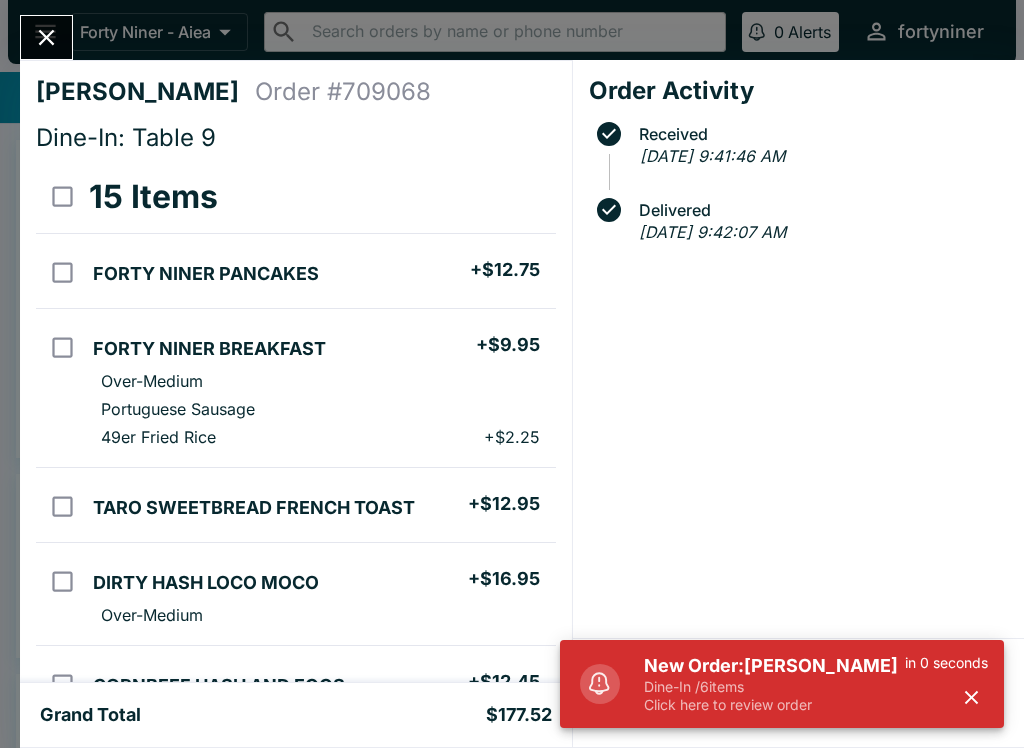scroll, scrollTop: 0, scrollLeft: 0, axis: both 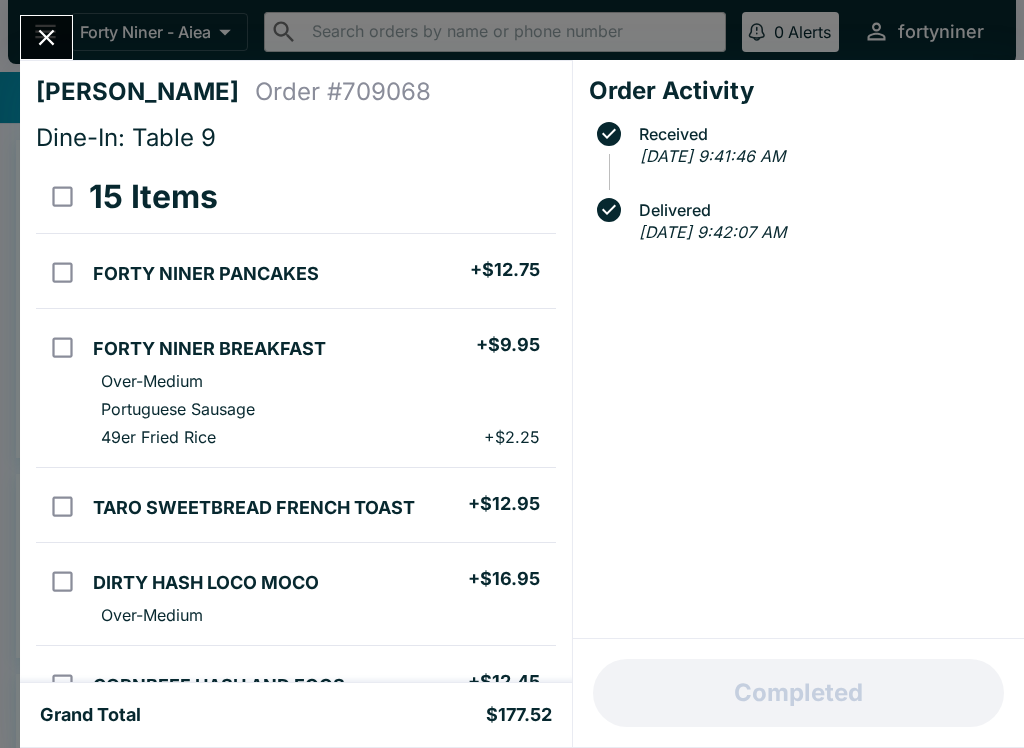 click 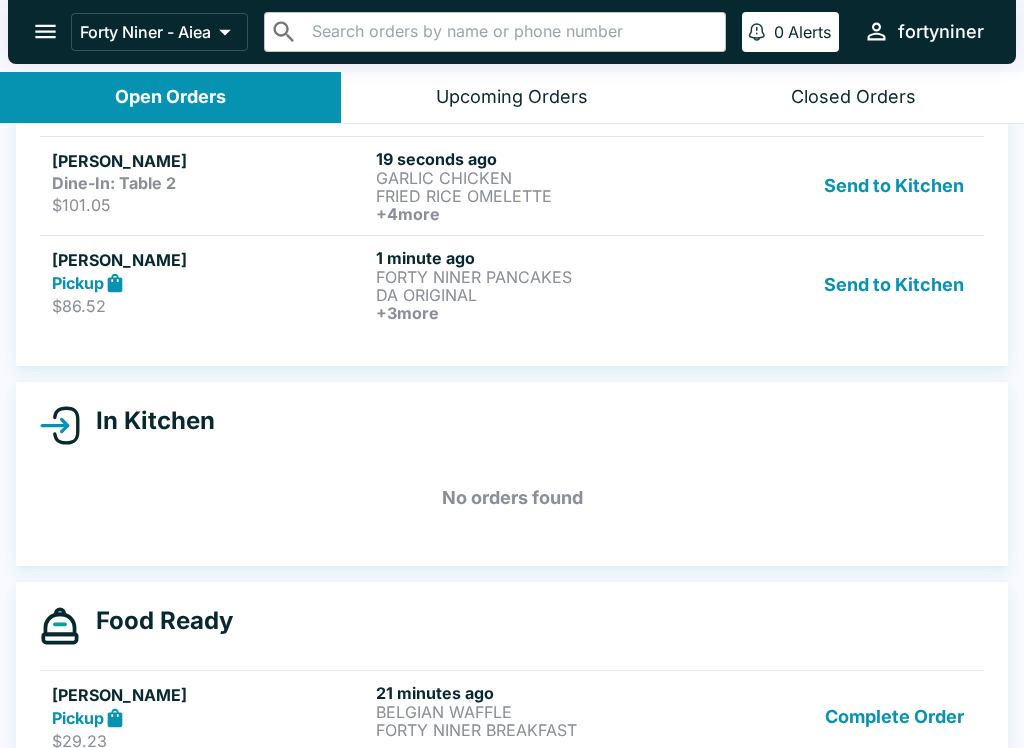 scroll, scrollTop: 103, scrollLeft: 0, axis: vertical 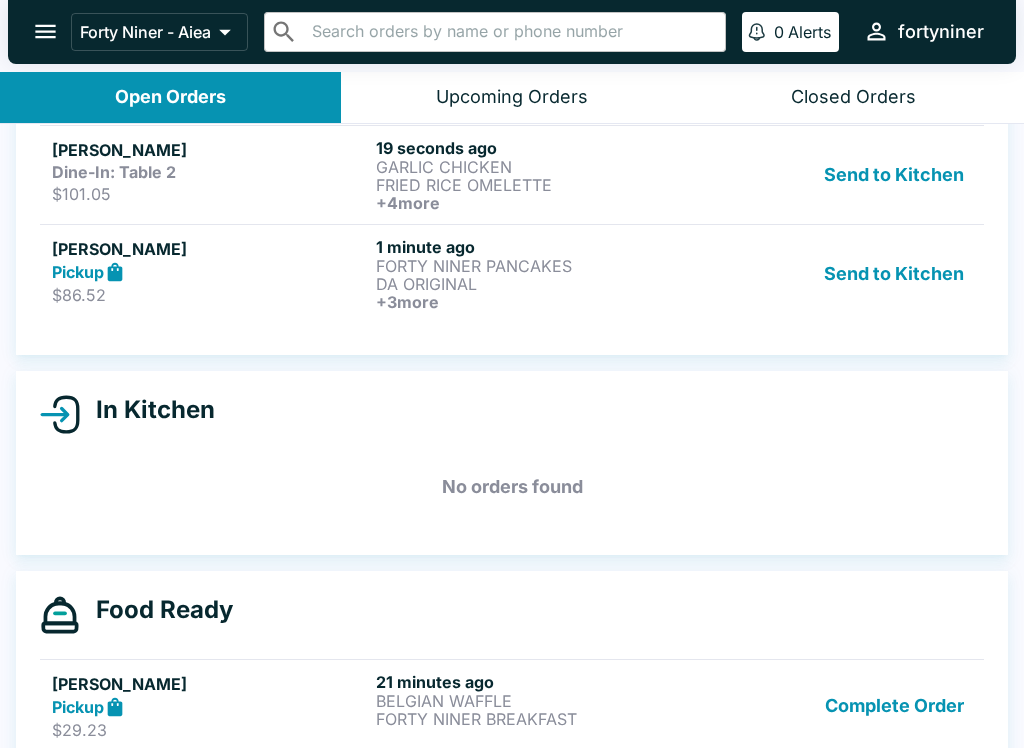 click on "DA ORIGINAL" at bounding box center [534, 284] 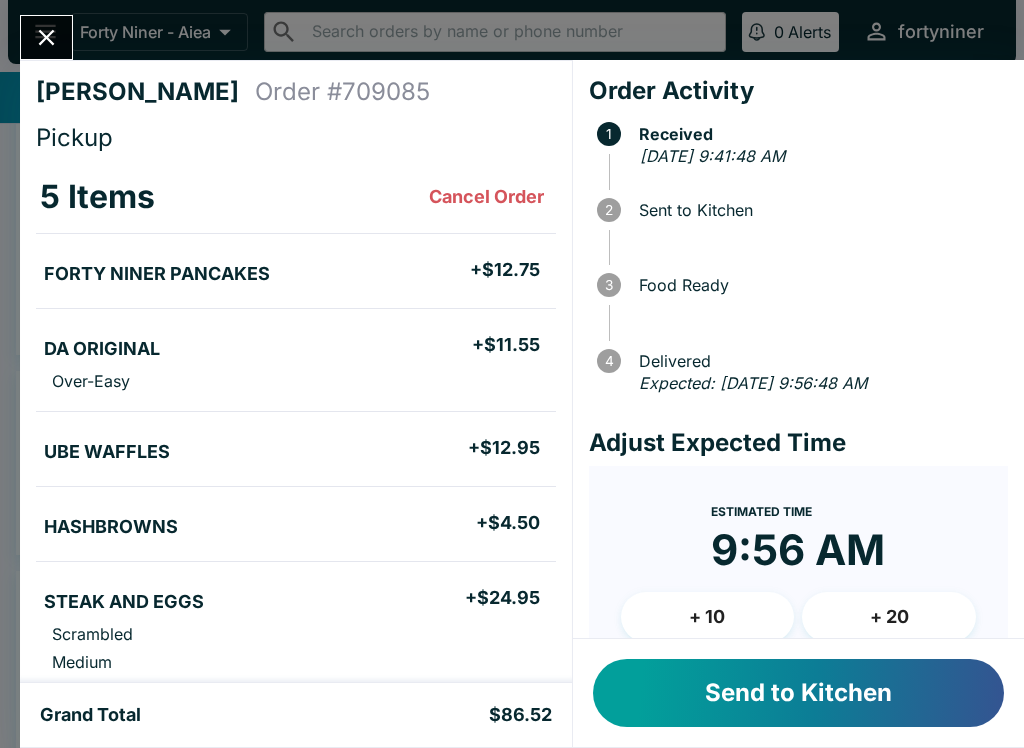 click on "Send to Kitchen" at bounding box center (798, 693) 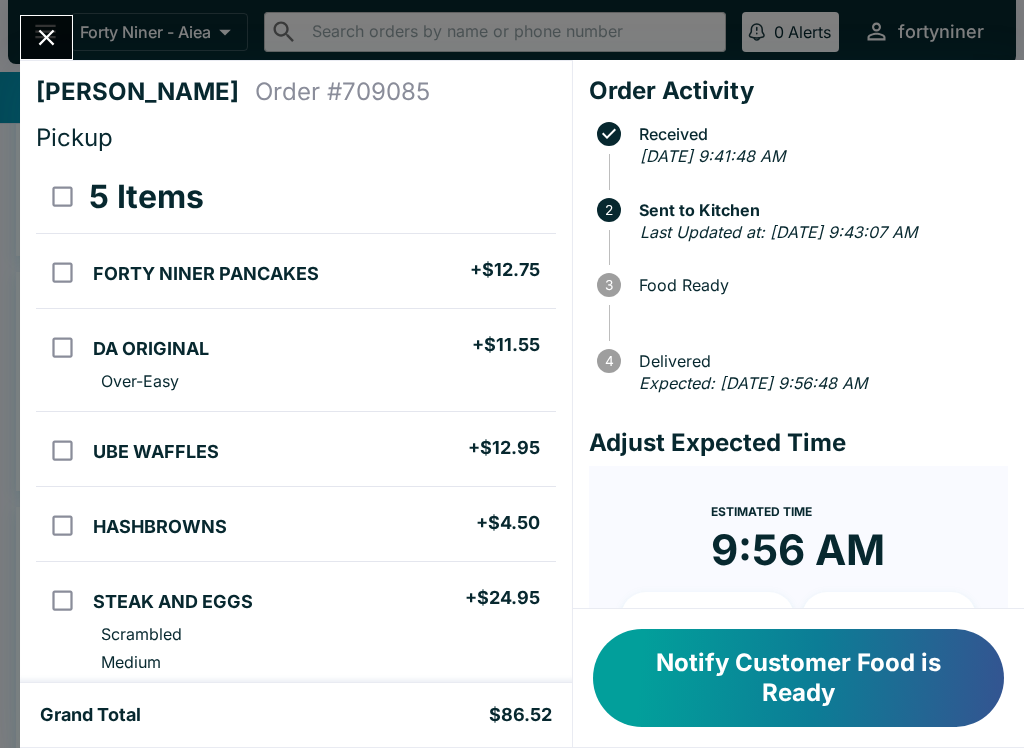 scroll, scrollTop: 0, scrollLeft: 0, axis: both 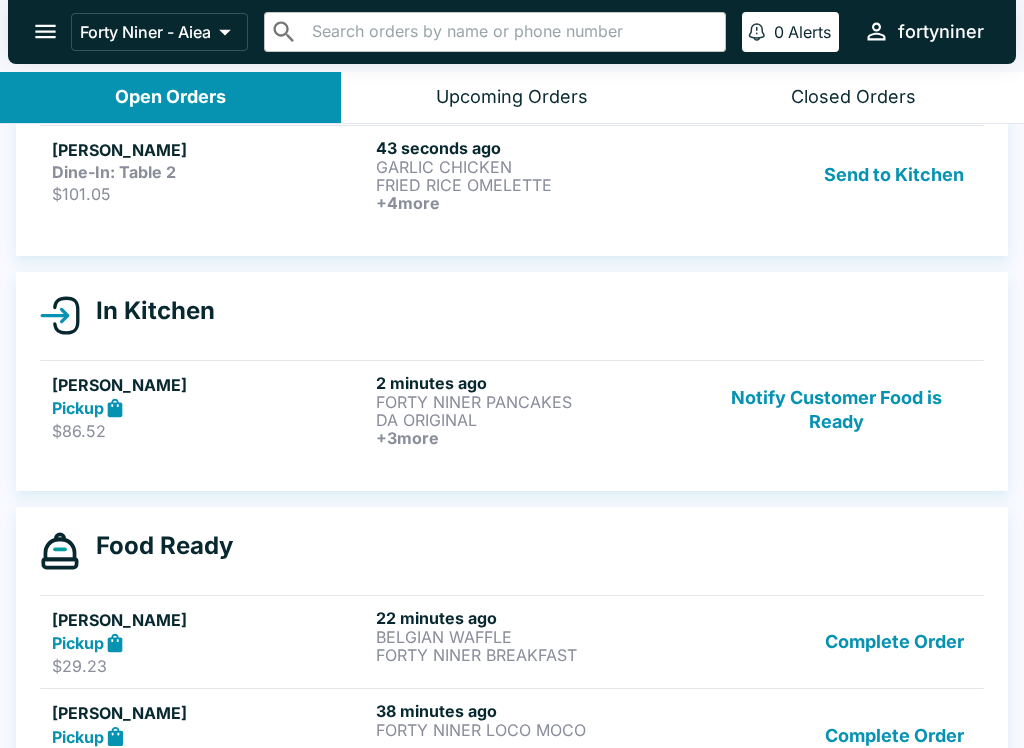 click on "Mike Callanta Dine-In: Table 2 $101.05 43 seconds ago GARLIC CHICKEN FRIED RICE OMELETTE + 4  more Send to Kitchen" at bounding box center (512, 174) 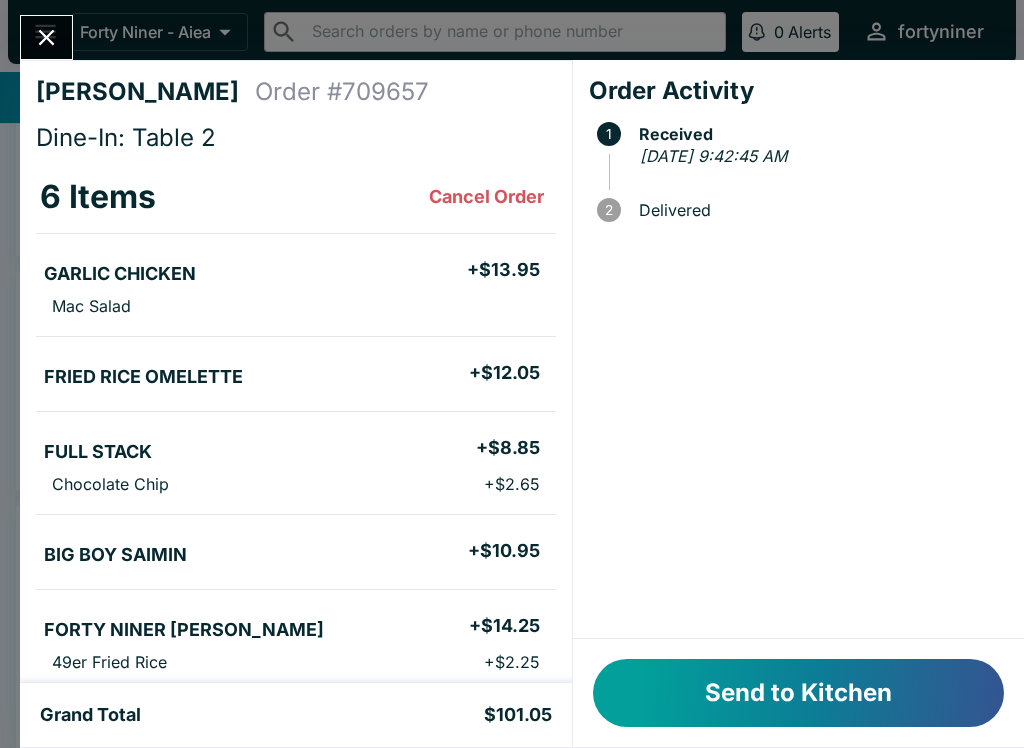 click on "Send to Kitchen" at bounding box center (798, 693) 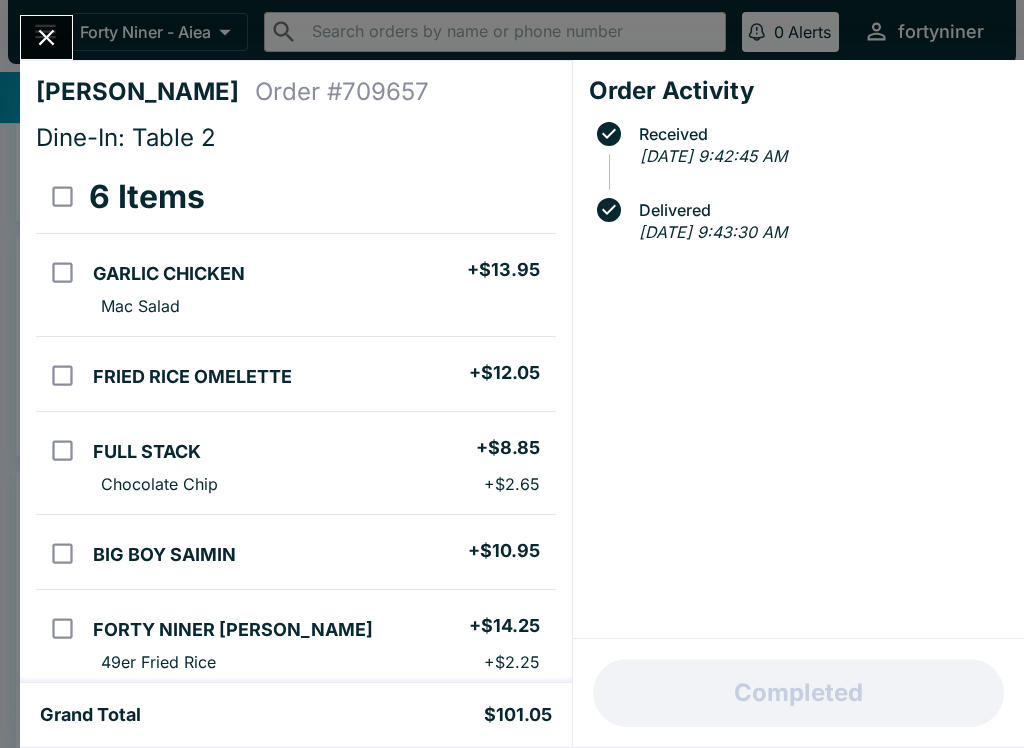 scroll, scrollTop: 0, scrollLeft: 0, axis: both 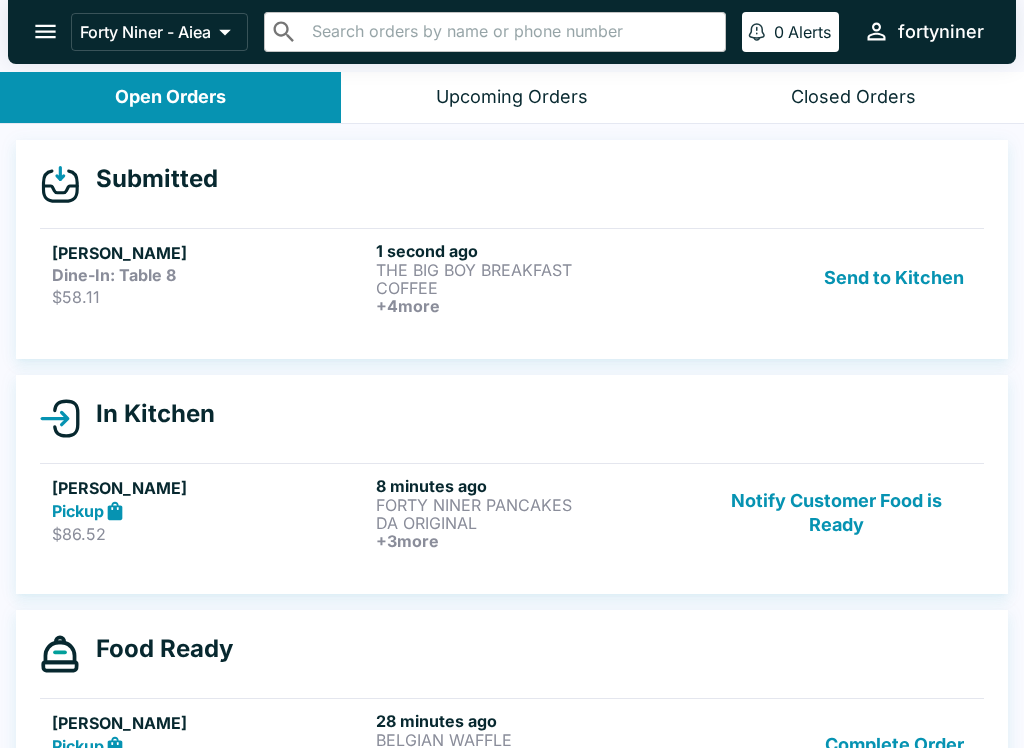 click on "THE BIG BOY BREAKFAST" at bounding box center (534, 270) 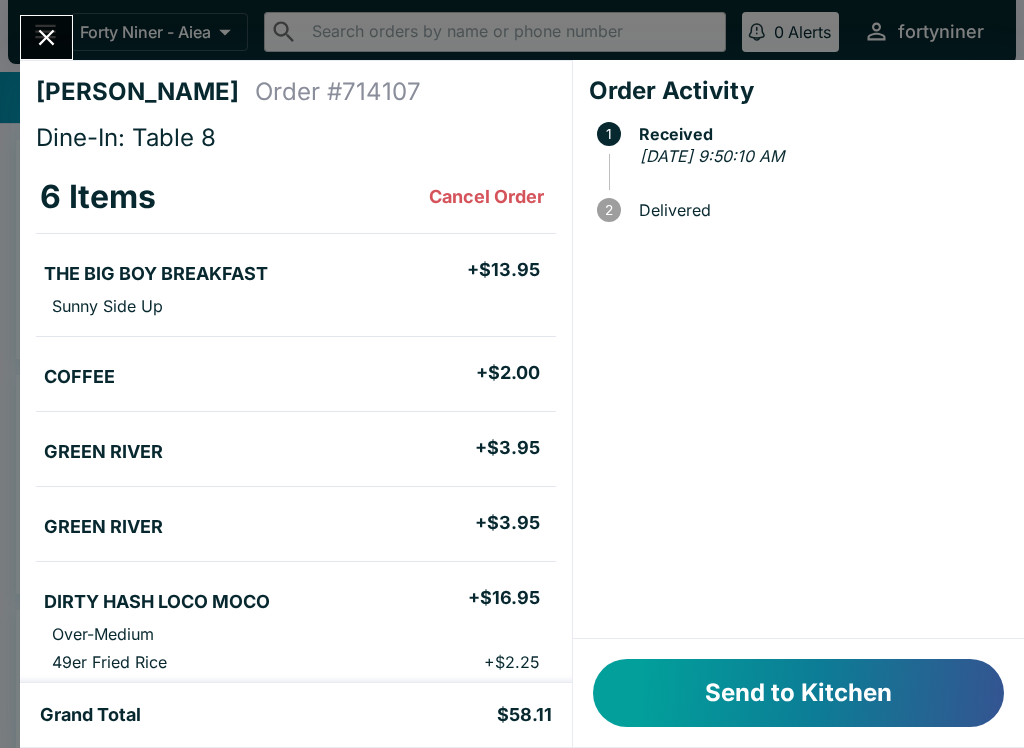 click on "Send to Kitchen" at bounding box center (798, 693) 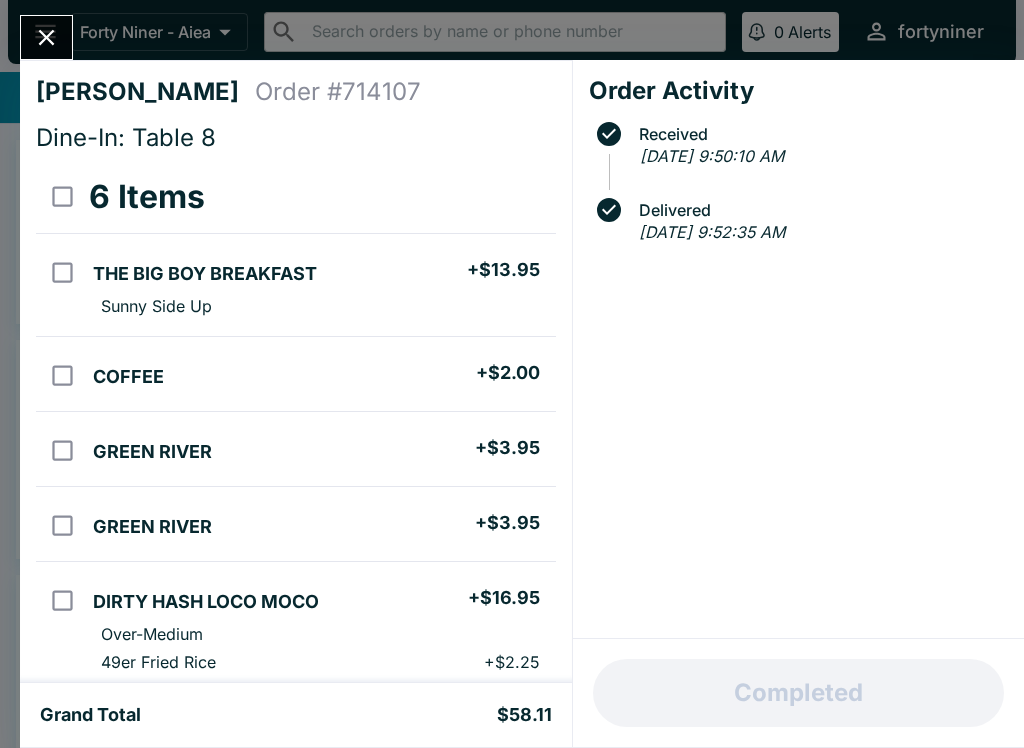 scroll, scrollTop: 0, scrollLeft: 0, axis: both 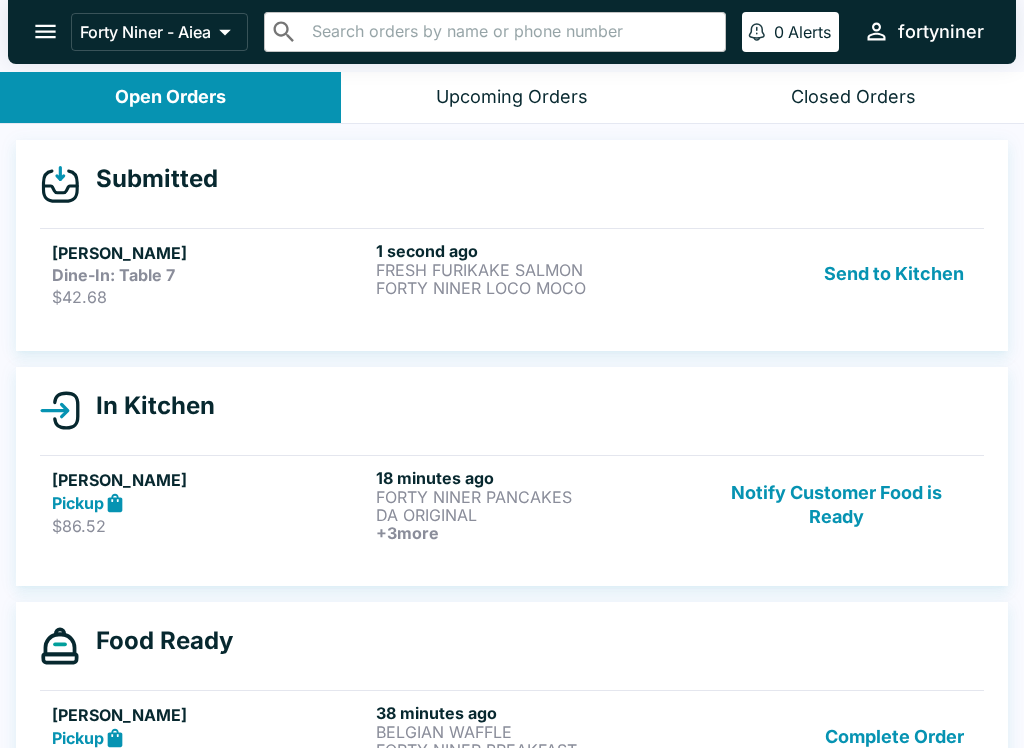 click on "Submitted Frederick Cruz Dine-In: Table 7 $42.68 1 second ago FRESH FURIKAKE SALMON FORTY NINER LOCO MOCO Send to Kitchen In Kitchen Heather Hibbs Pickup $86.52 18 minutes ago FORTY NINER PANCAKES DA ORIGINAL  + 3  more Notify Customer Food is Ready Food Ready Grace Mizoguchi Pickup $29.23 38 minutes ago BELGIAN WAFFLE FORTY NINER BREAKFAST Complete Order Adrian  Pickup $18.65 1 hour ago FORTY NINER LOCO MOCO Complete Order William connolly Pickup $50.01 1 hour ago HOMEMADE CHORIZO HASH & EGG UBE WAFFLES Complete Order Mel Mangrobang Pickup $43.42 2 hours ago FORTY NINER BREAKFAST UBE WAFFLES Complete Order Chris Ferris Pickup $38.79 2 hours ago LEMON RICOTTA PANCAKES 49er BREAKFAST BURRITO Complete Order Boyd Miller  Pickup $15.82 2 hours ago FORTY NINER BREAKFAST Complete Order" at bounding box center [512, 438] 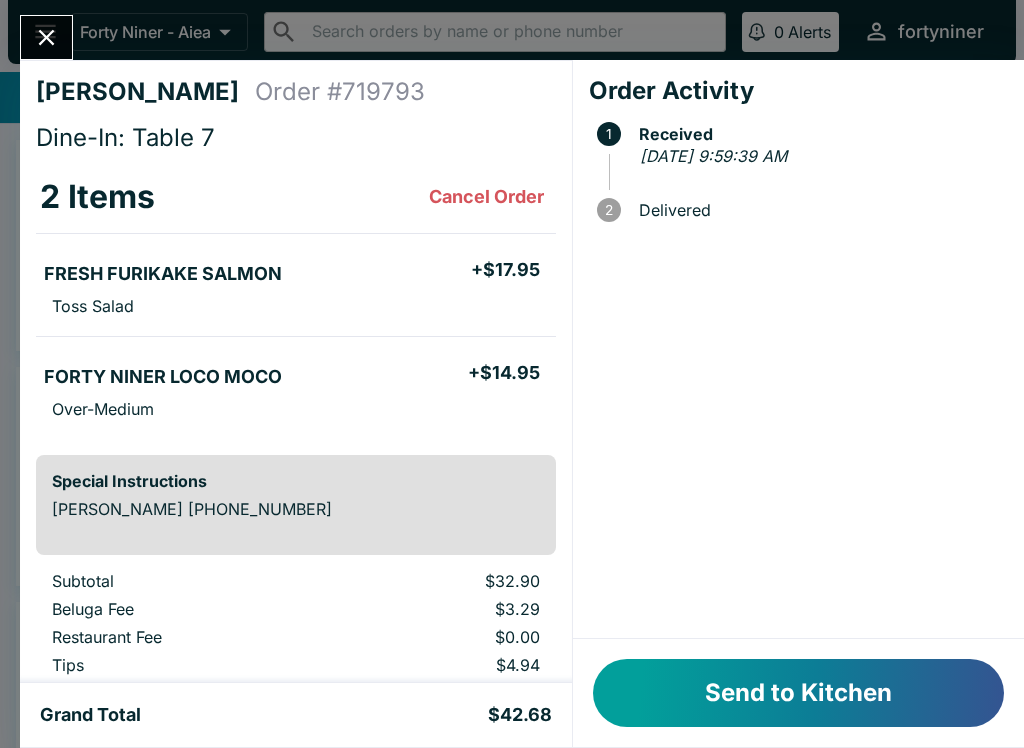 click on "Send to Kitchen" at bounding box center [798, 693] 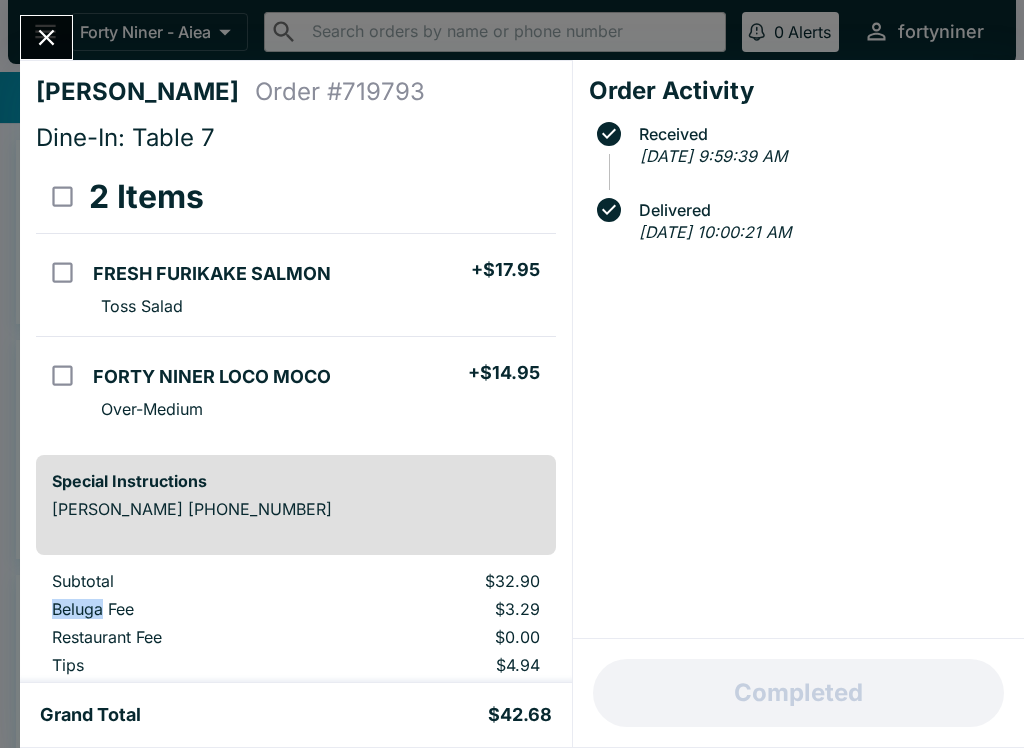 click 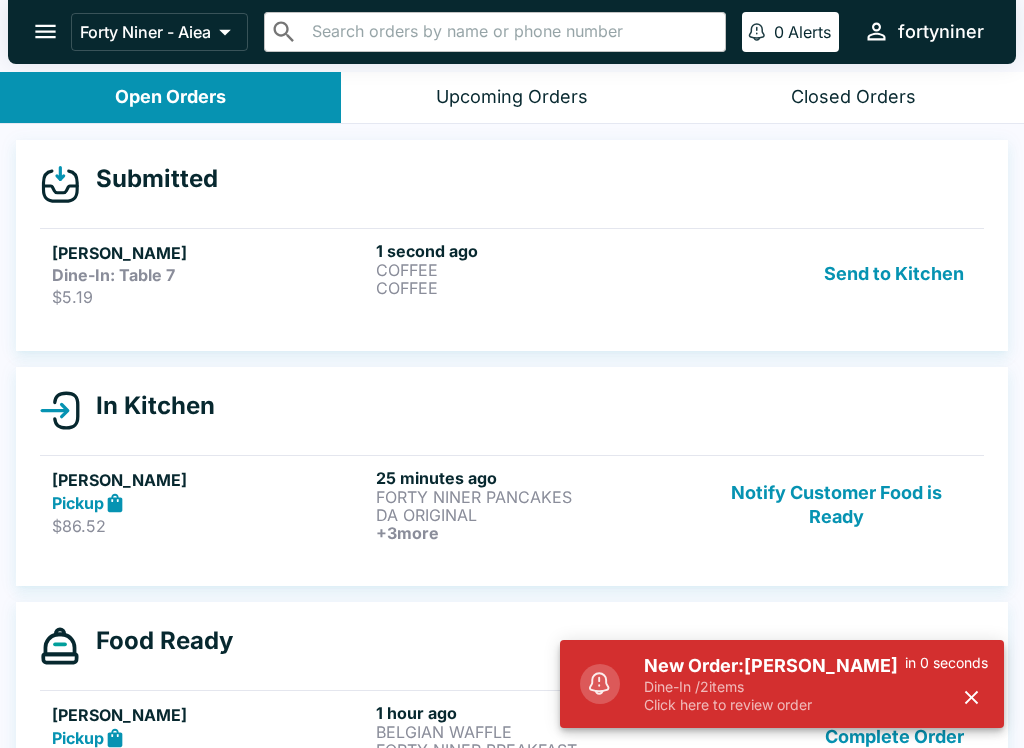 click on "1 second ago" at bounding box center (534, 251) 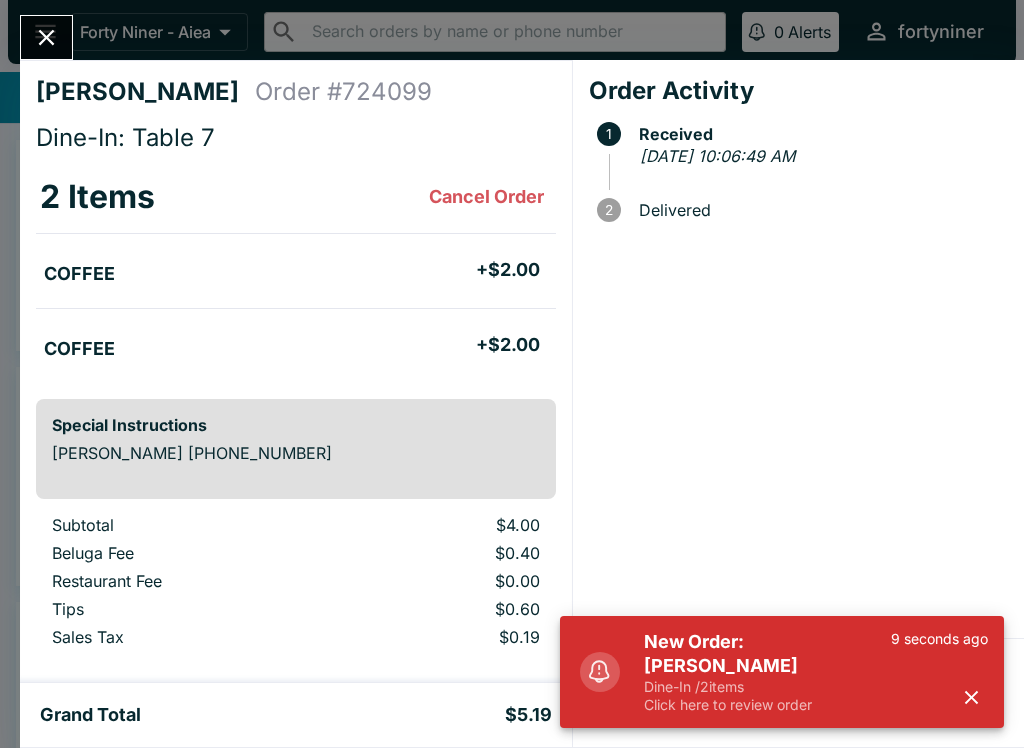 click 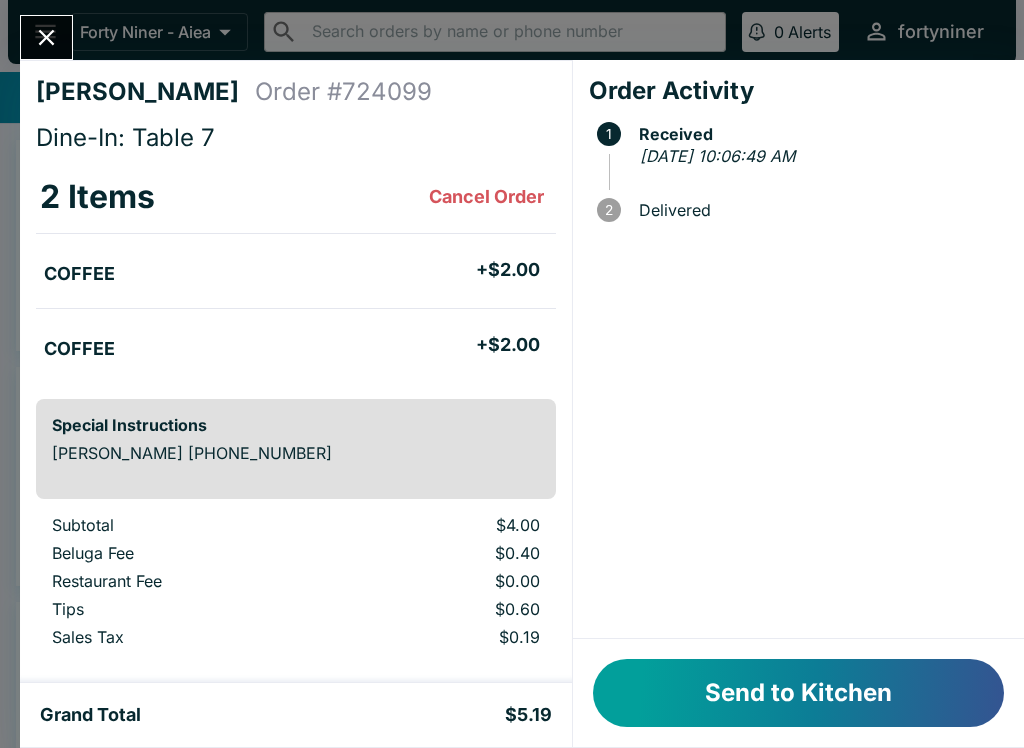 click on "Send to Kitchen" at bounding box center (798, 693) 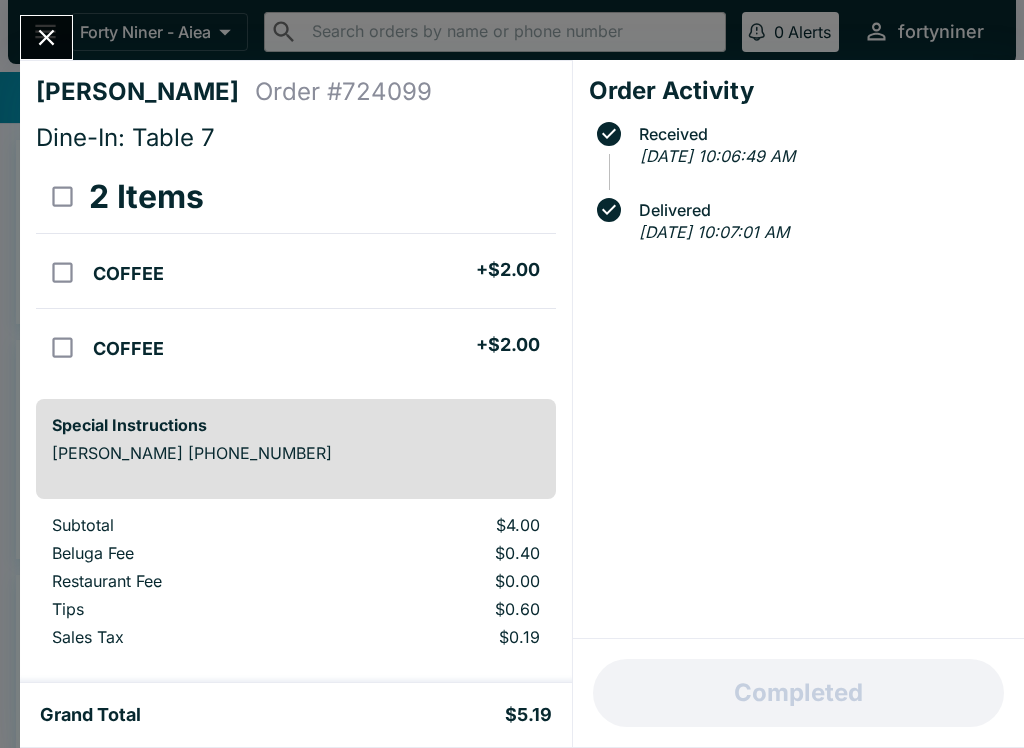 click 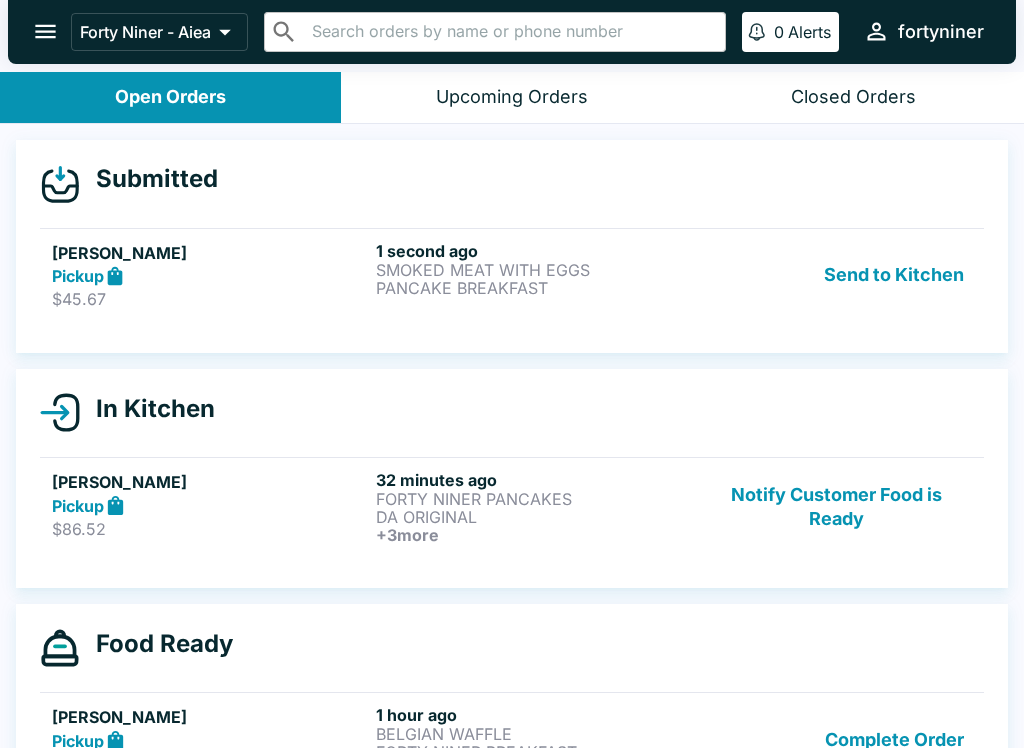 click on "PANCAKE BREAKFAST" at bounding box center (534, 288) 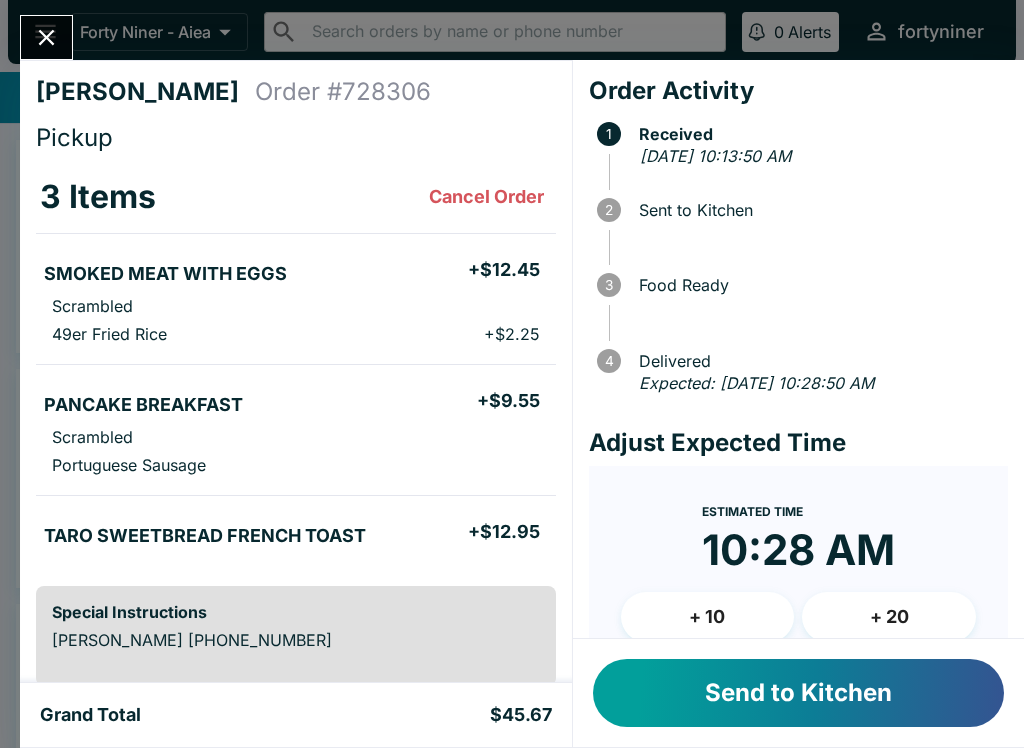 click on "Send to Kitchen" at bounding box center [798, 693] 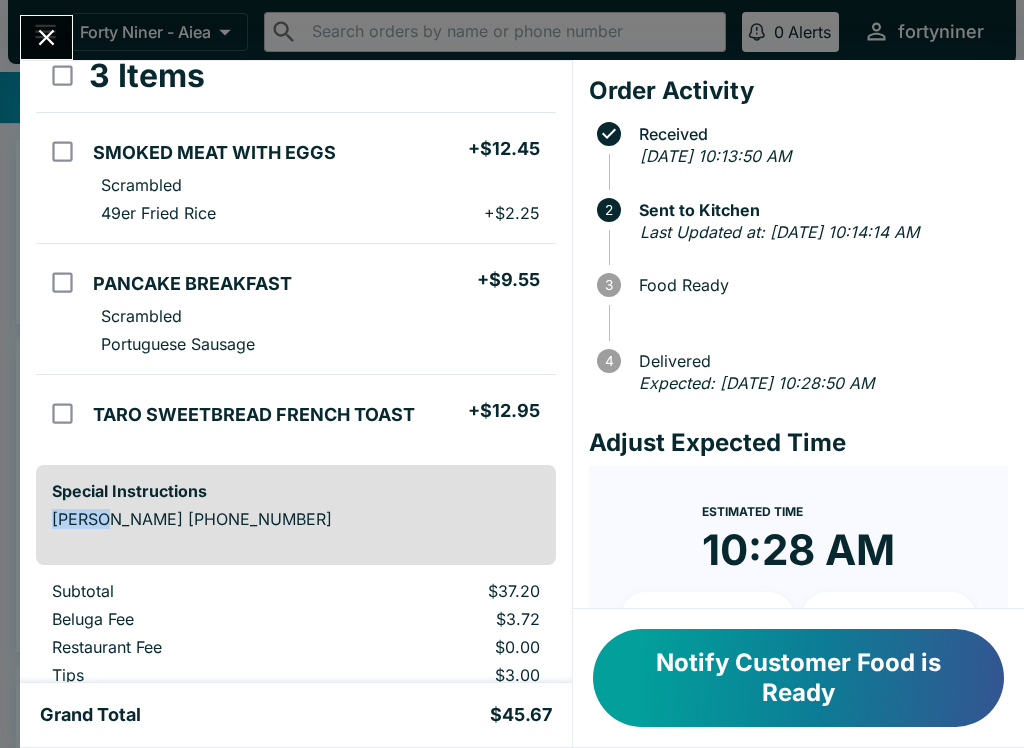 scroll, scrollTop: 119, scrollLeft: 0, axis: vertical 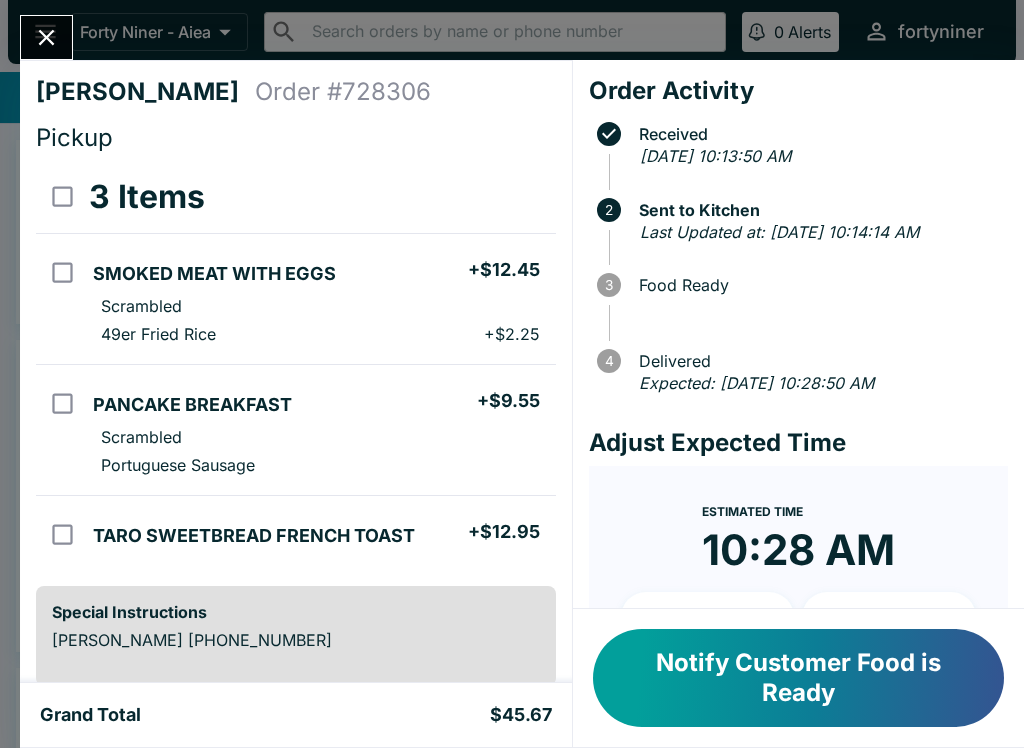 click 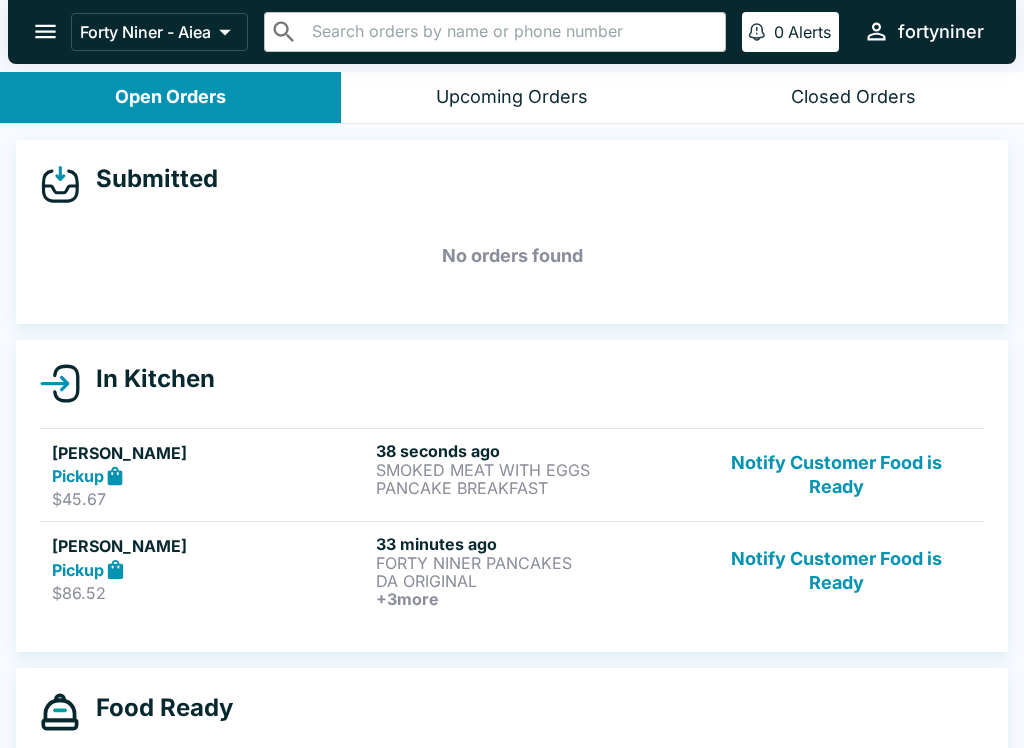 click at bounding box center [45, 31] 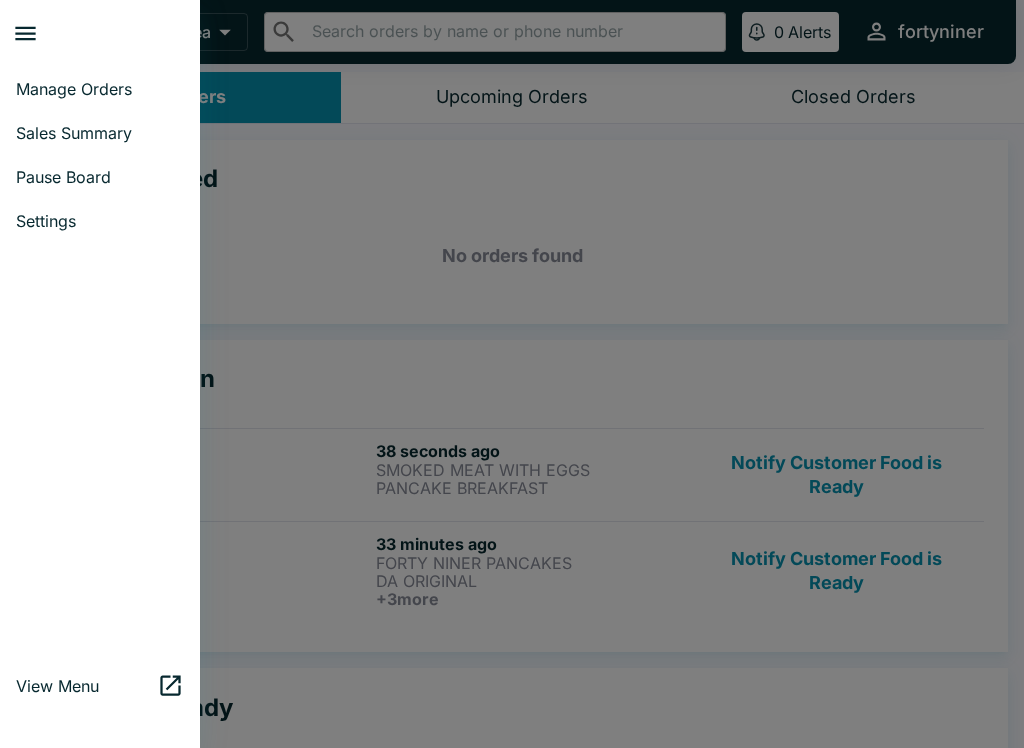 click at bounding box center [512, 374] 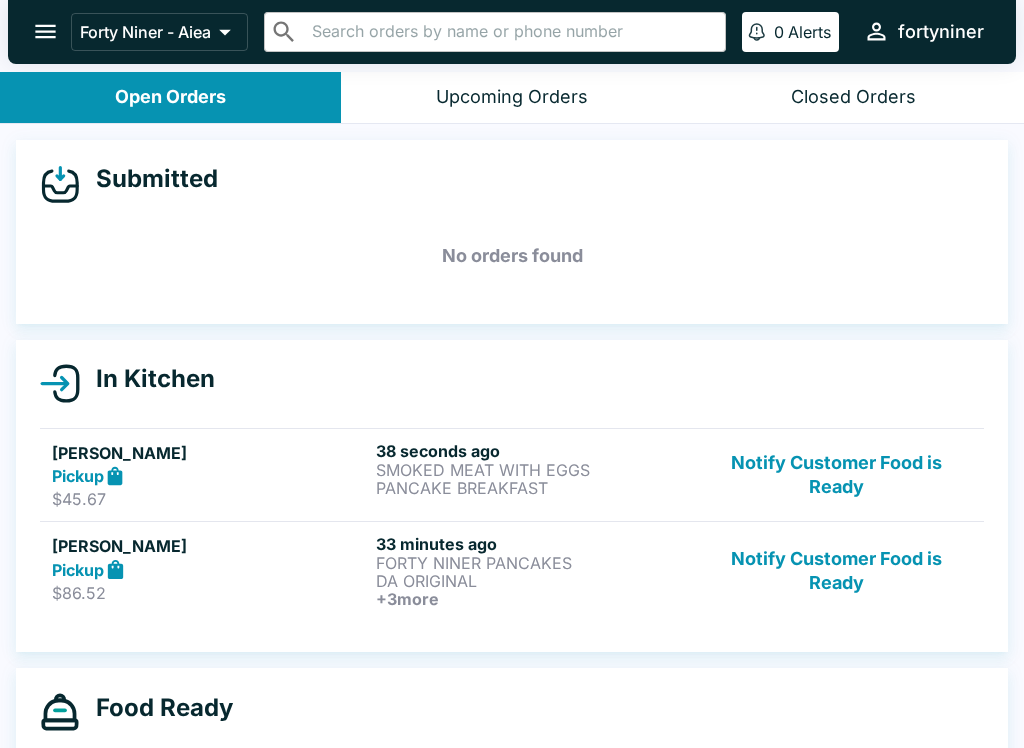click on "Notify Customer Food is Ready" at bounding box center [836, 571] 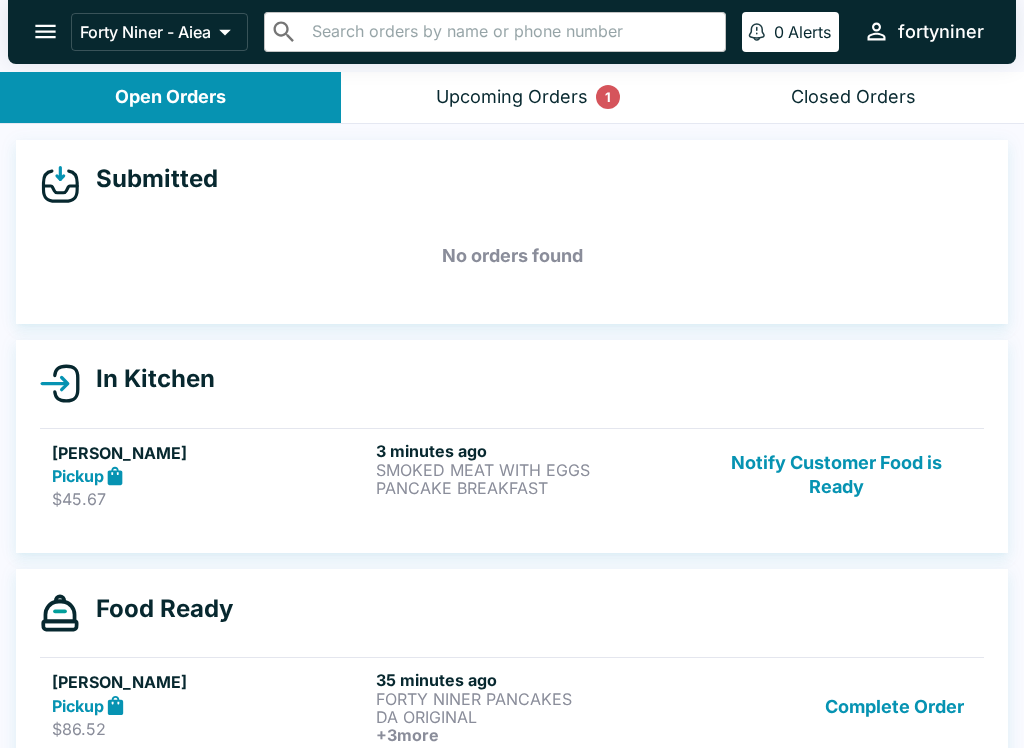 click on "Notify Customer Food is Ready" at bounding box center (836, 475) 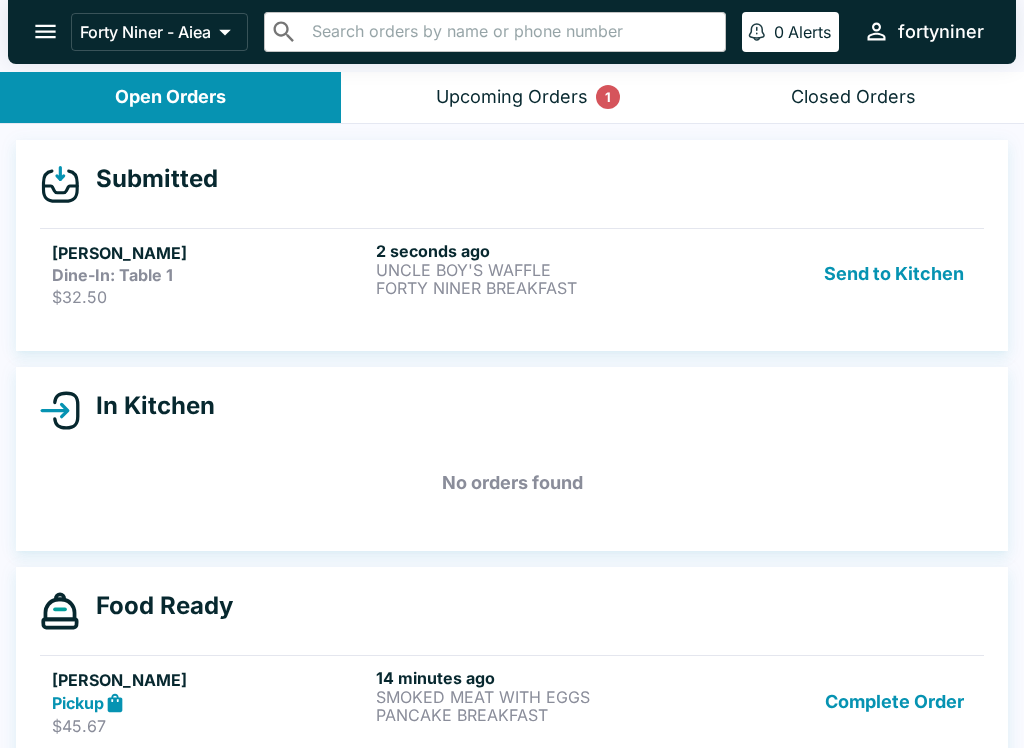click on "2 seconds ago" at bounding box center [534, 251] 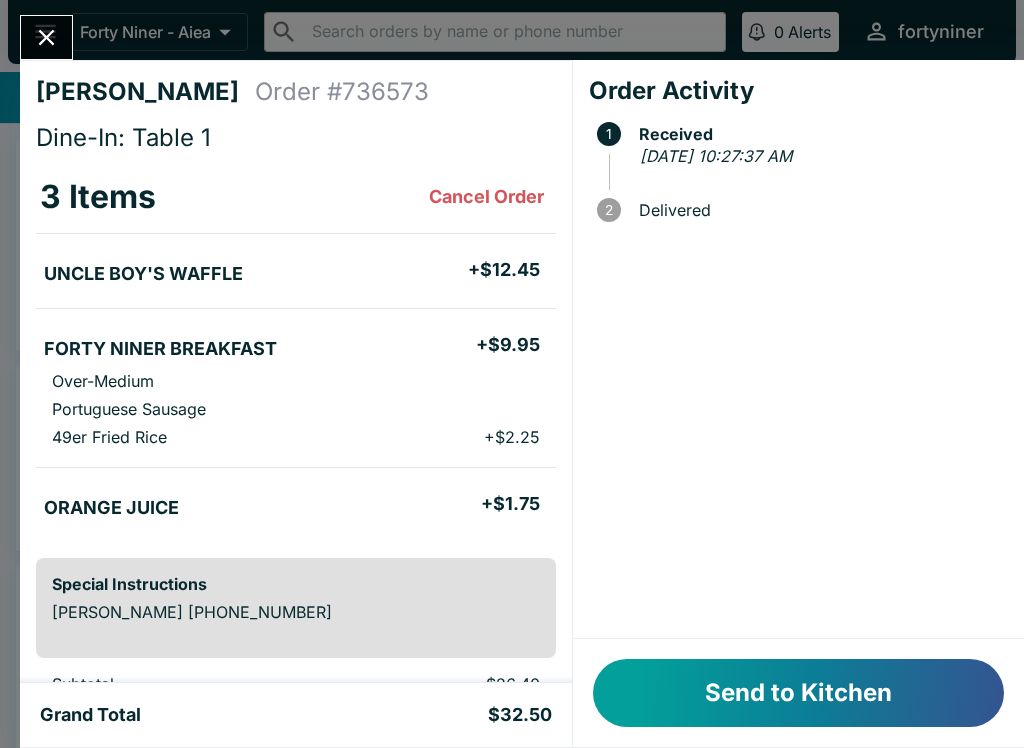 click on "Send to Kitchen" at bounding box center [798, 693] 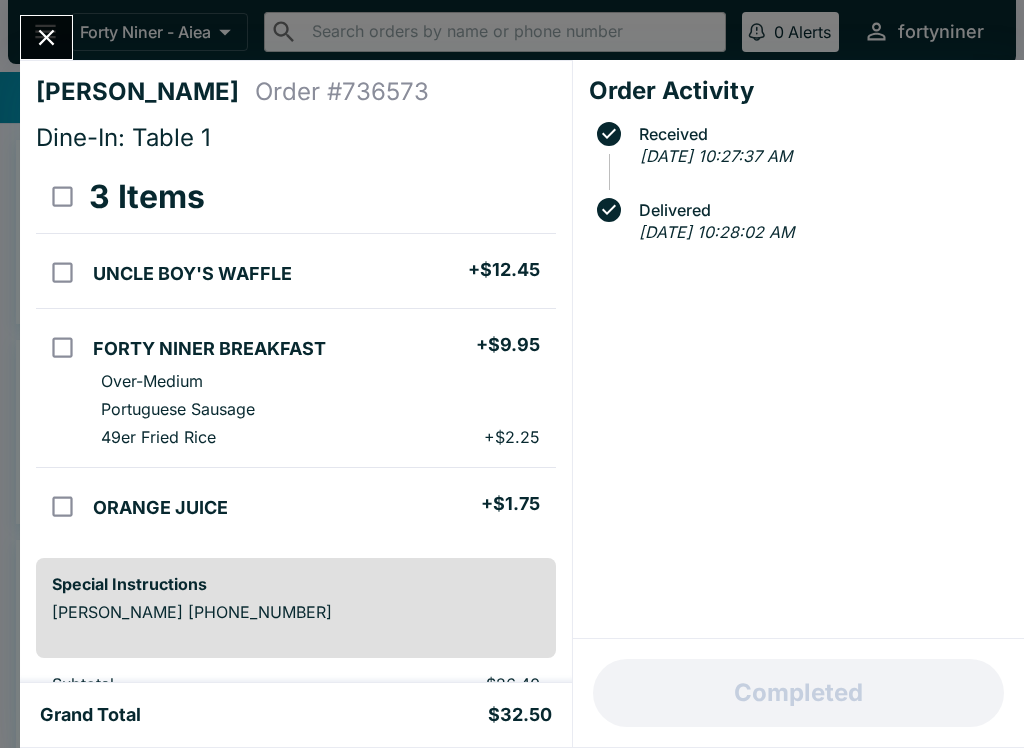 click 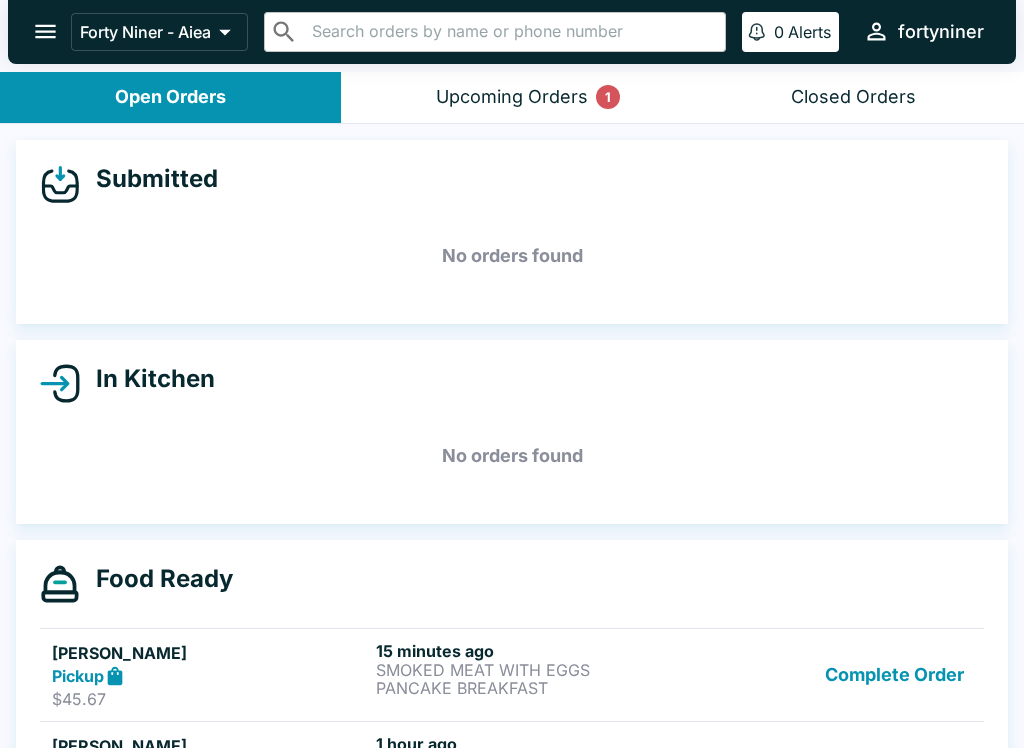 click on "Closed Orders" at bounding box center (853, 97) 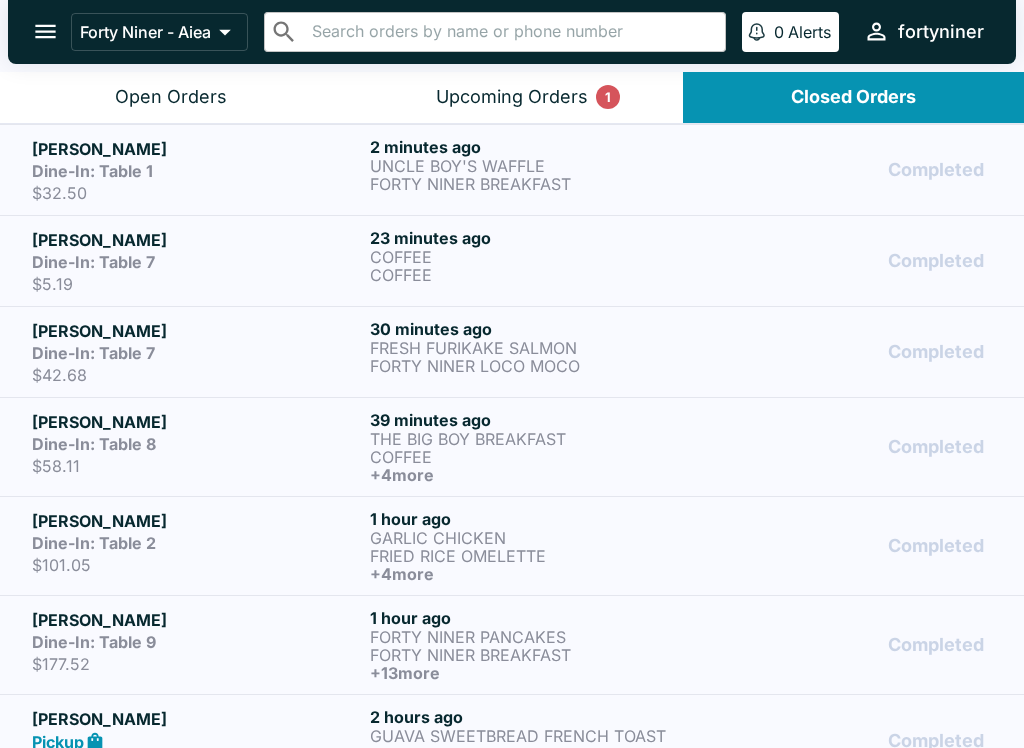 click on "Open Orders" at bounding box center [171, 97] 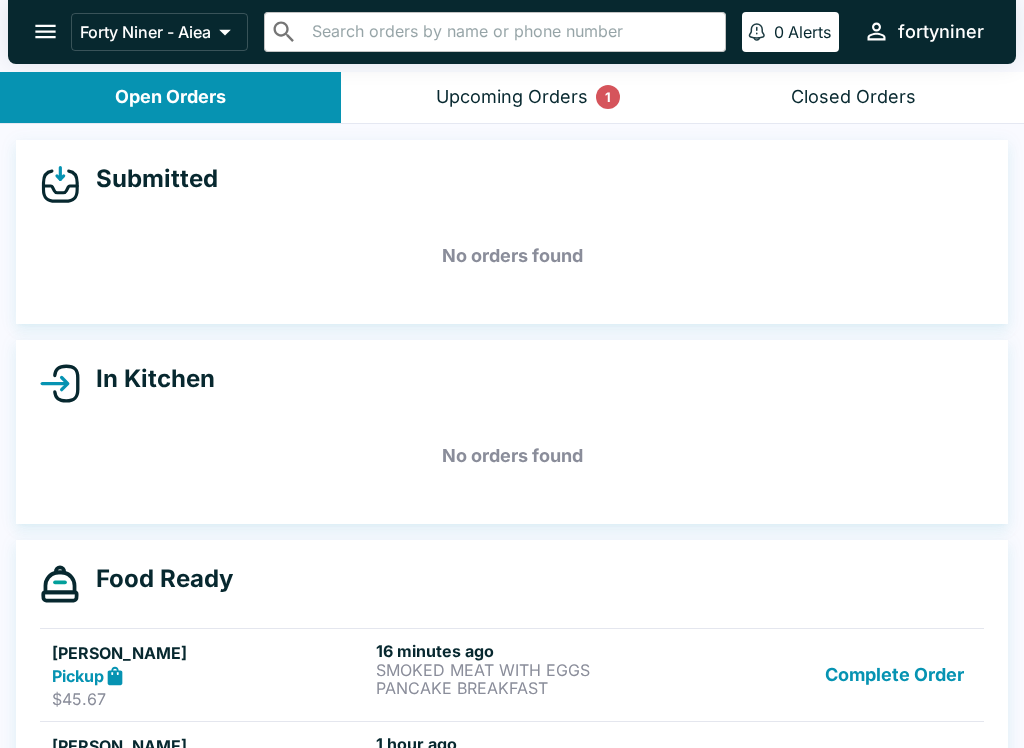 click on "Forty Niner - Aiea ​ ​ 0 Alerts fortyniner" at bounding box center (512, 32) 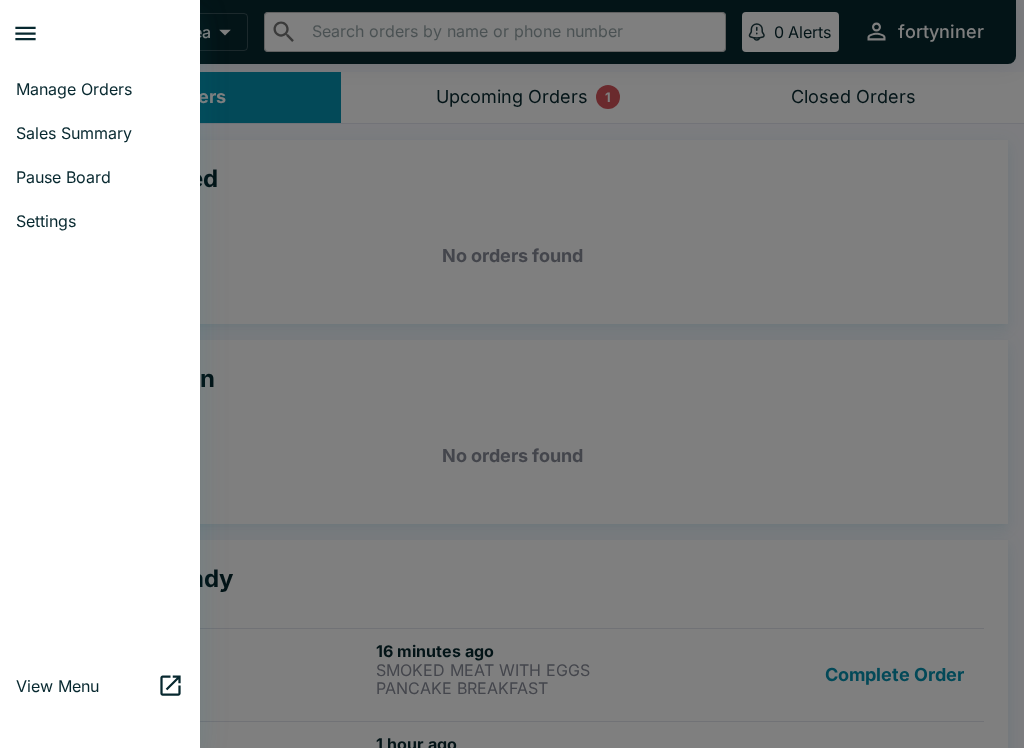 click on "Sales Summary" at bounding box center [100, 133] 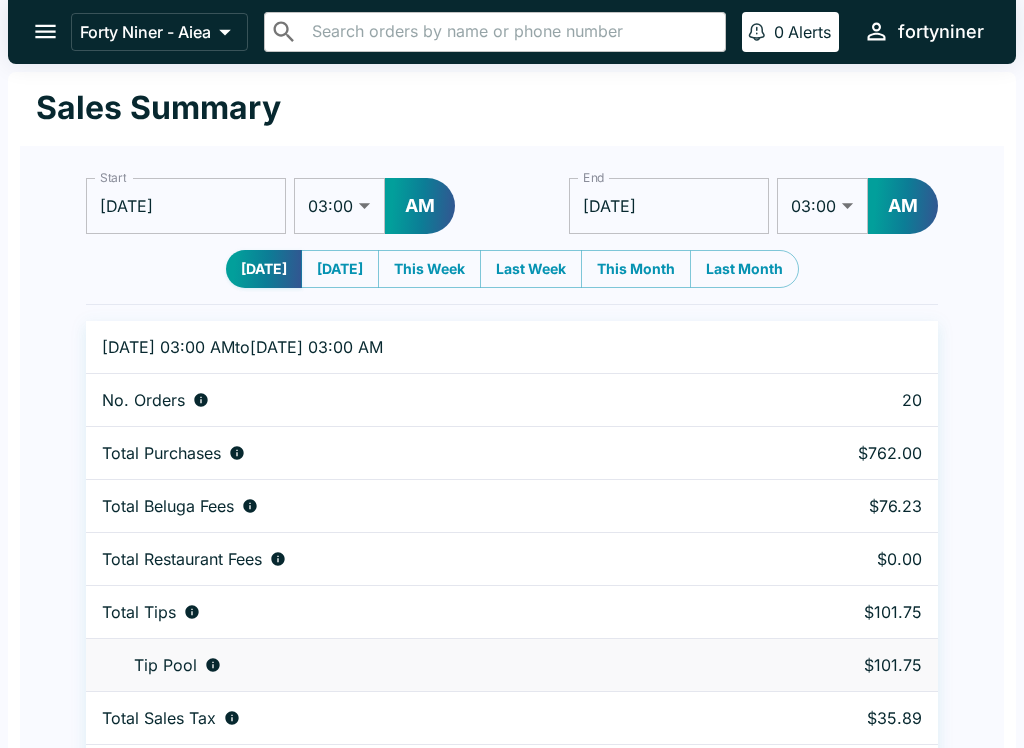 click at bounding box center (45, 31) 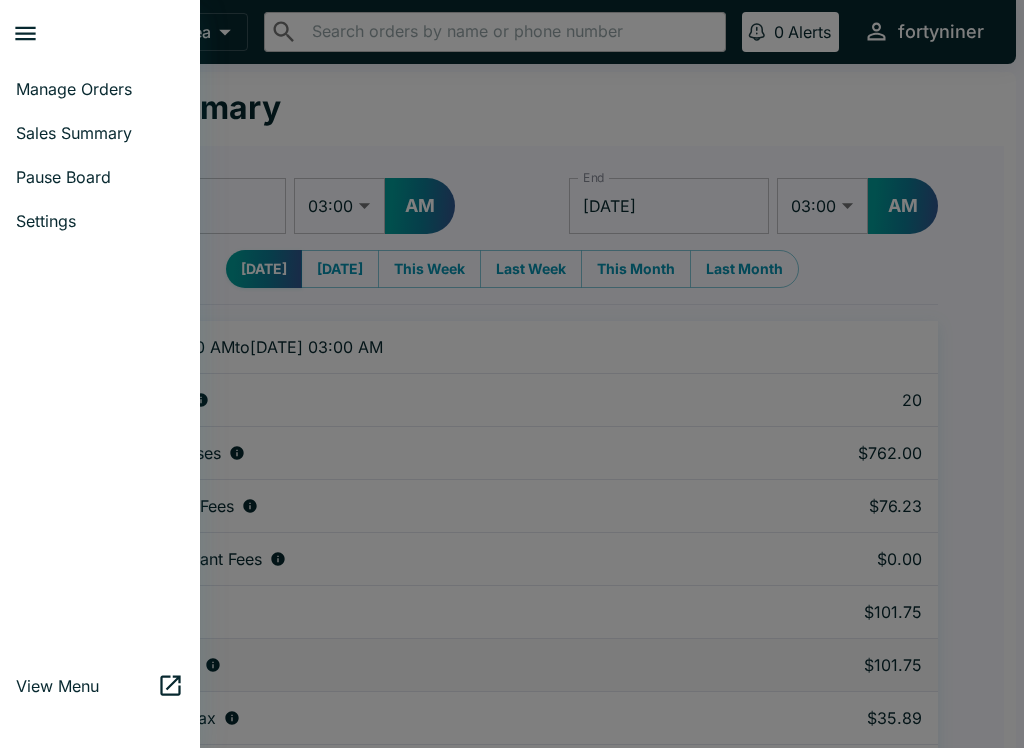 click on "Sales Summary" at bounding box center (100, 133) 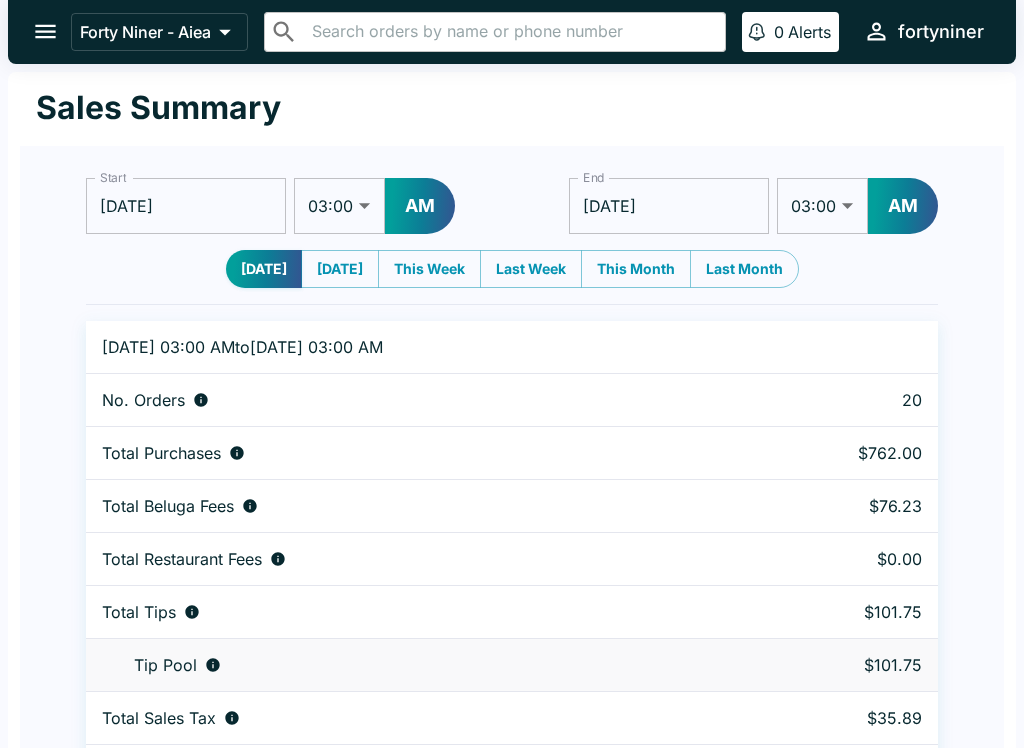 click 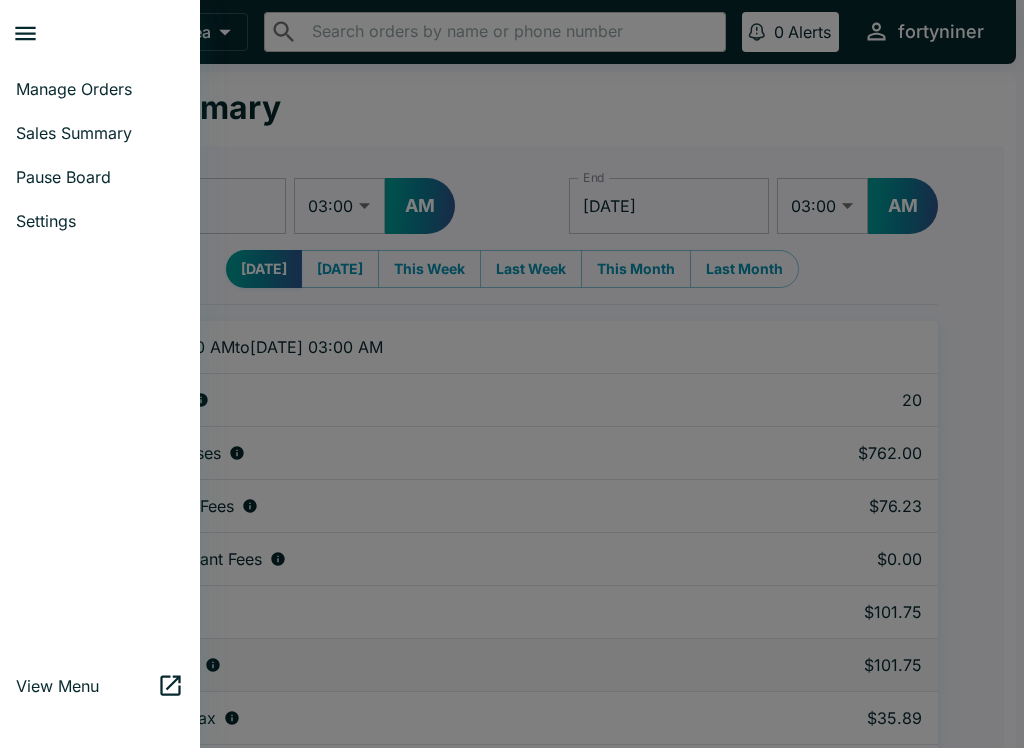 click on "Pause Board" at bounding box center [100, 177] 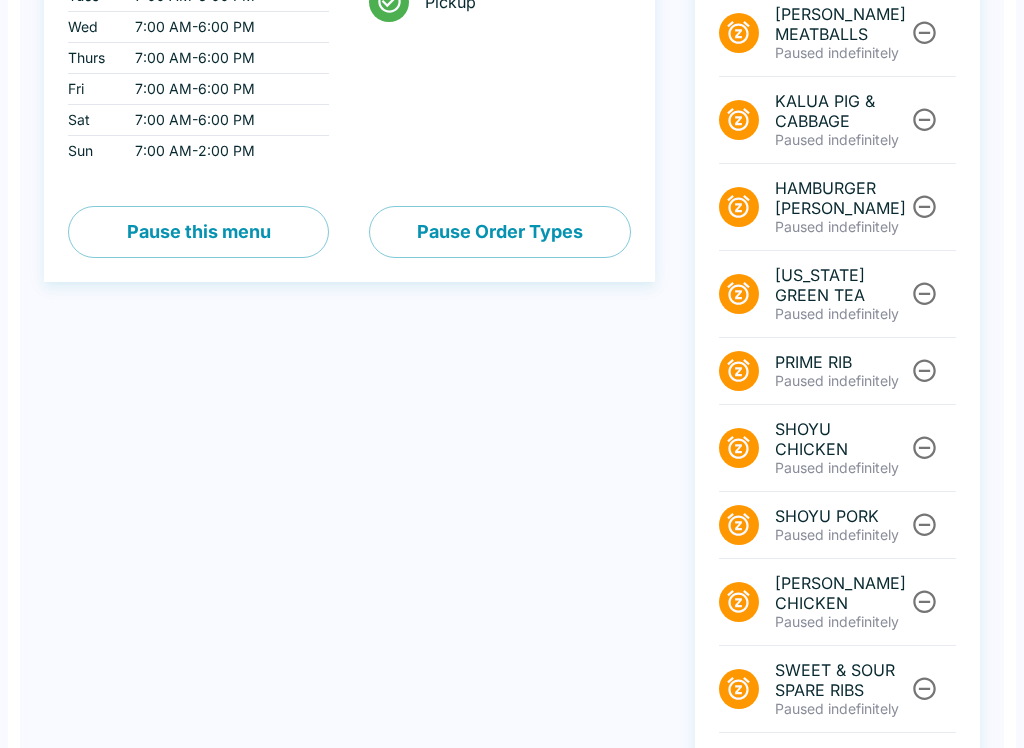 scroll, scrollTop: 738, scrollLeft: 0, axis: vertical 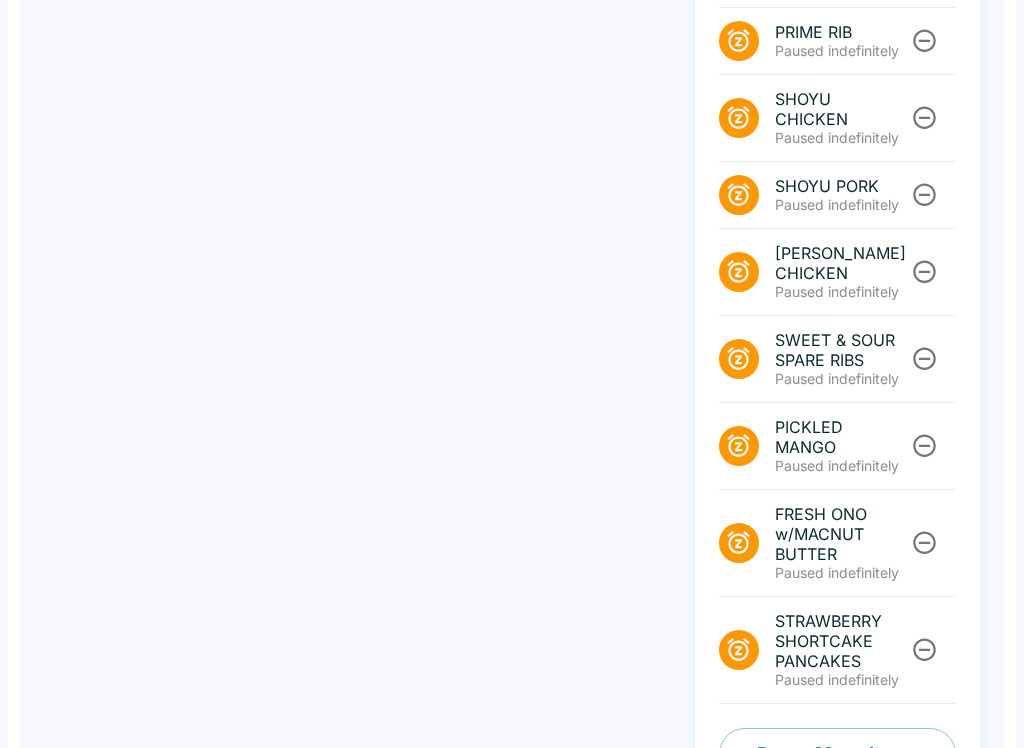 click on "Pause Menu Items" at bounding box center (837, 754) 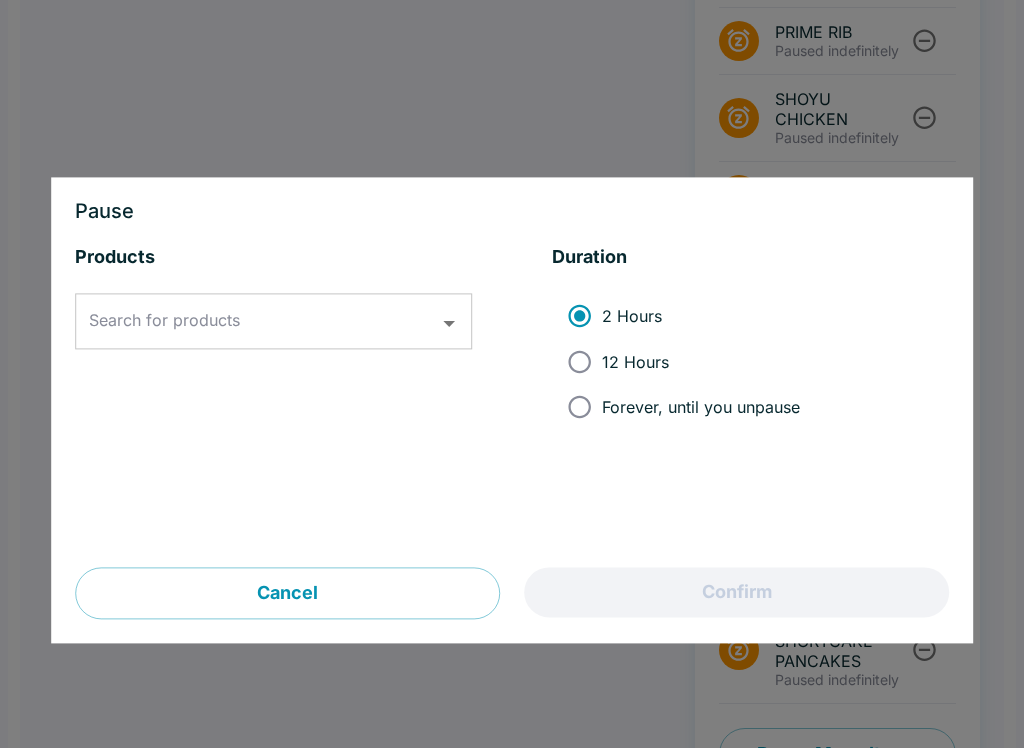 click on "12 Hours" at bounding box center (579, 361) 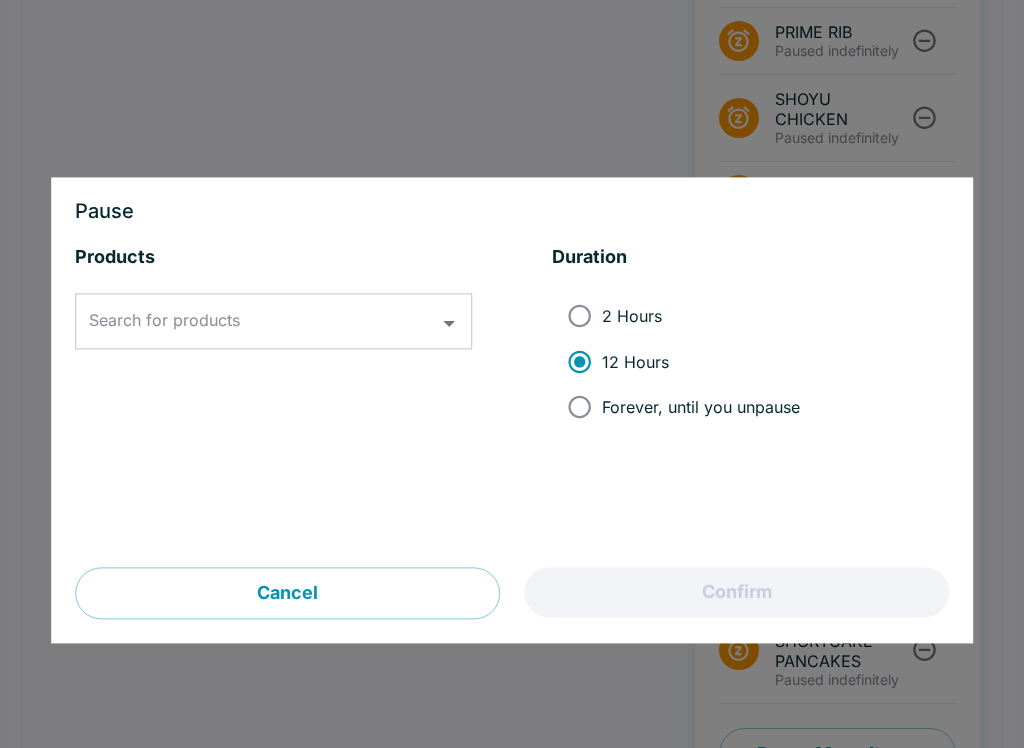 click on "Search for products" at bounding box center [258, 322] 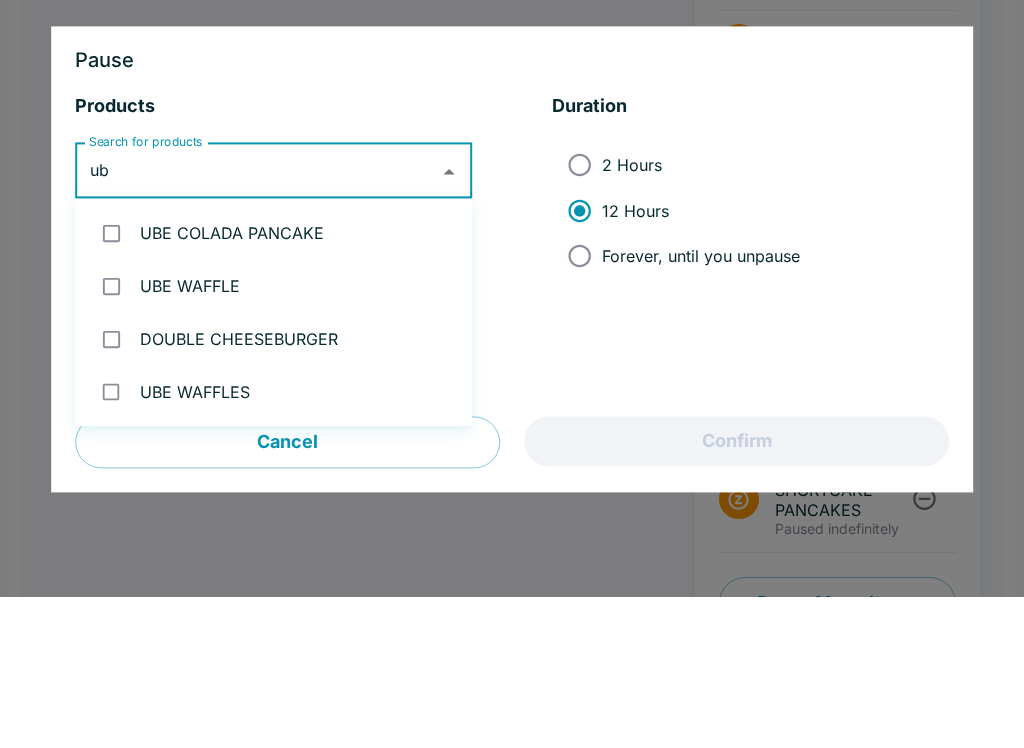 type on "ube" 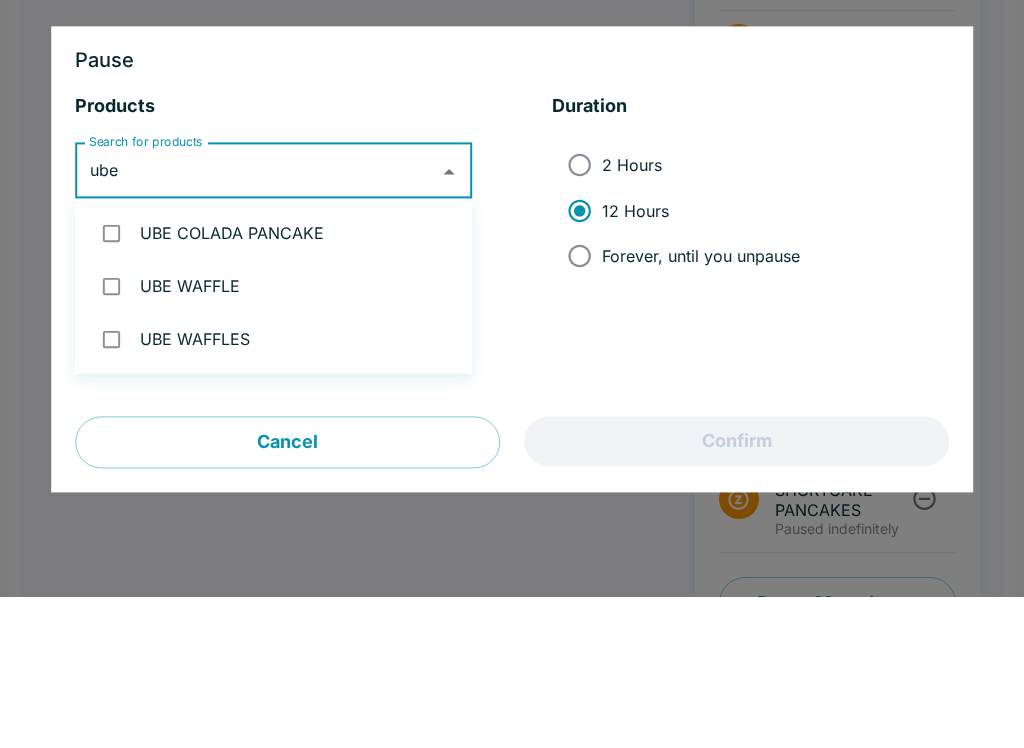click on "UBE WAFFLE" at bounding box center (273, 437) 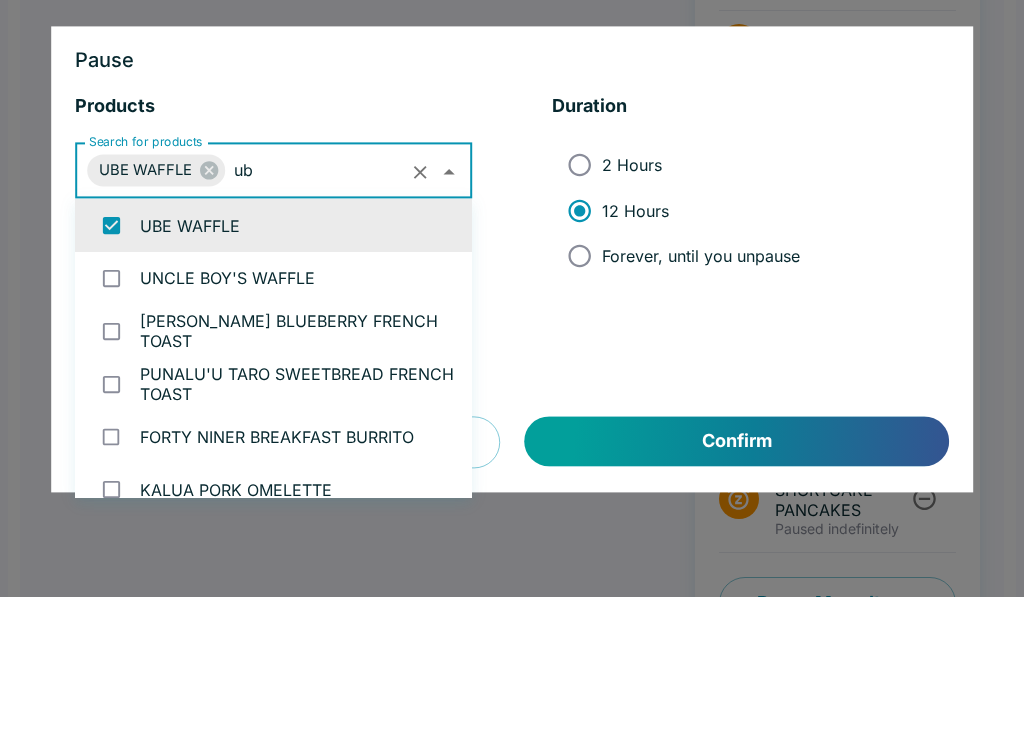 scroll, scrollTop: 0, scrollLeft: 0, axis: both 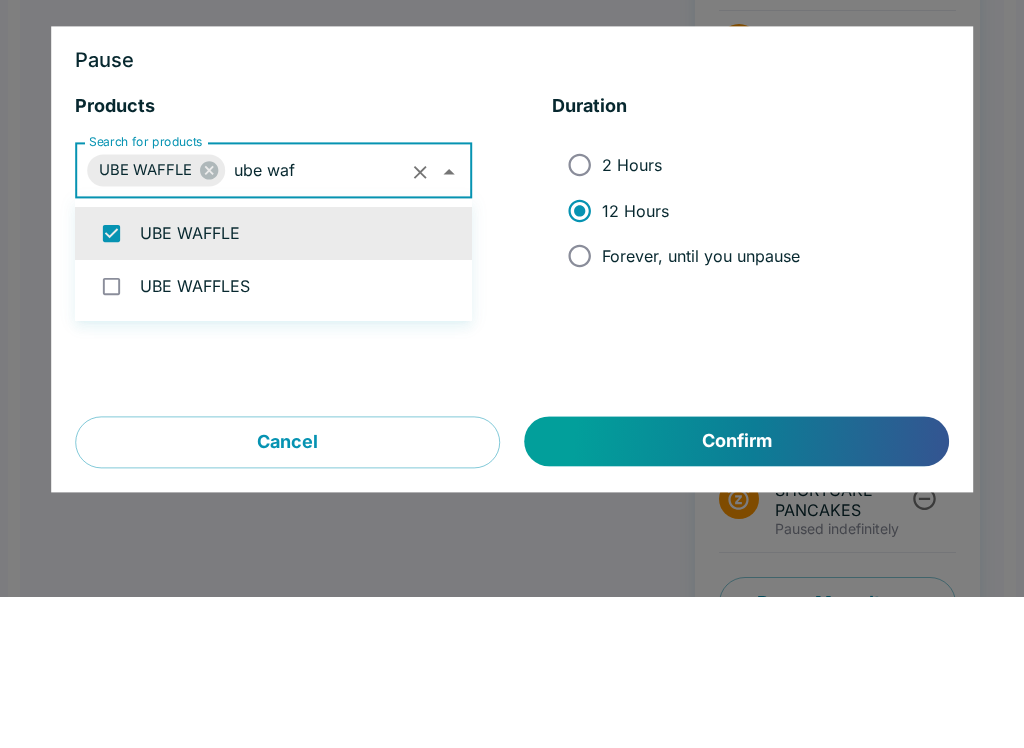 type on "ube waff" 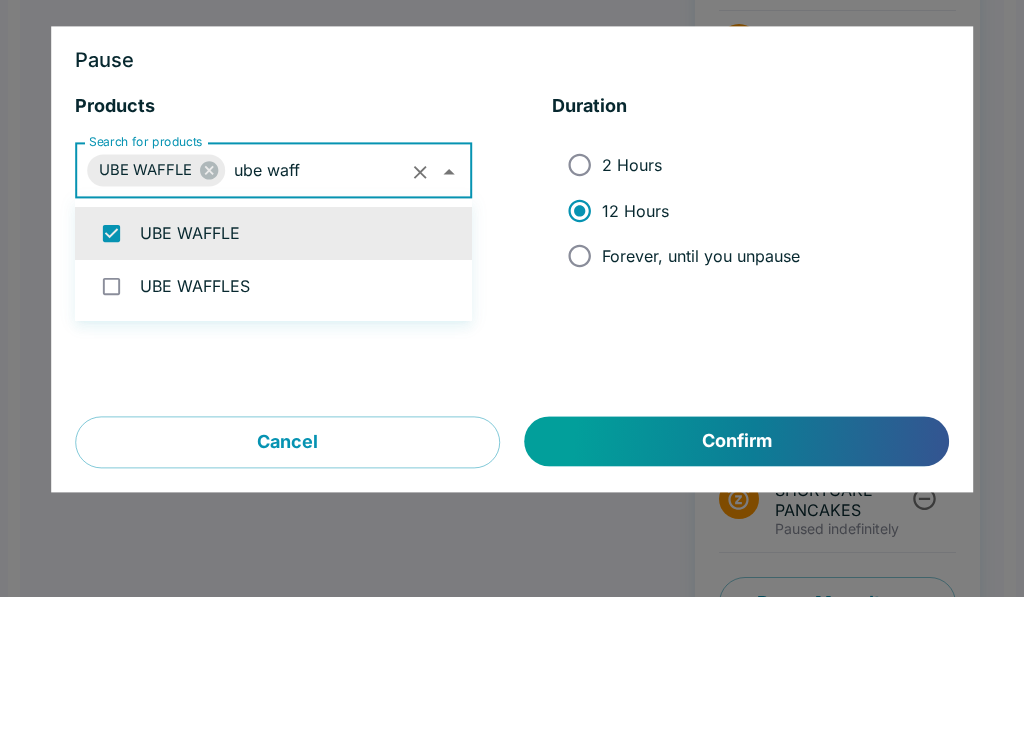 click on "UBE WAFFLES" at bounding box center (273, 437) 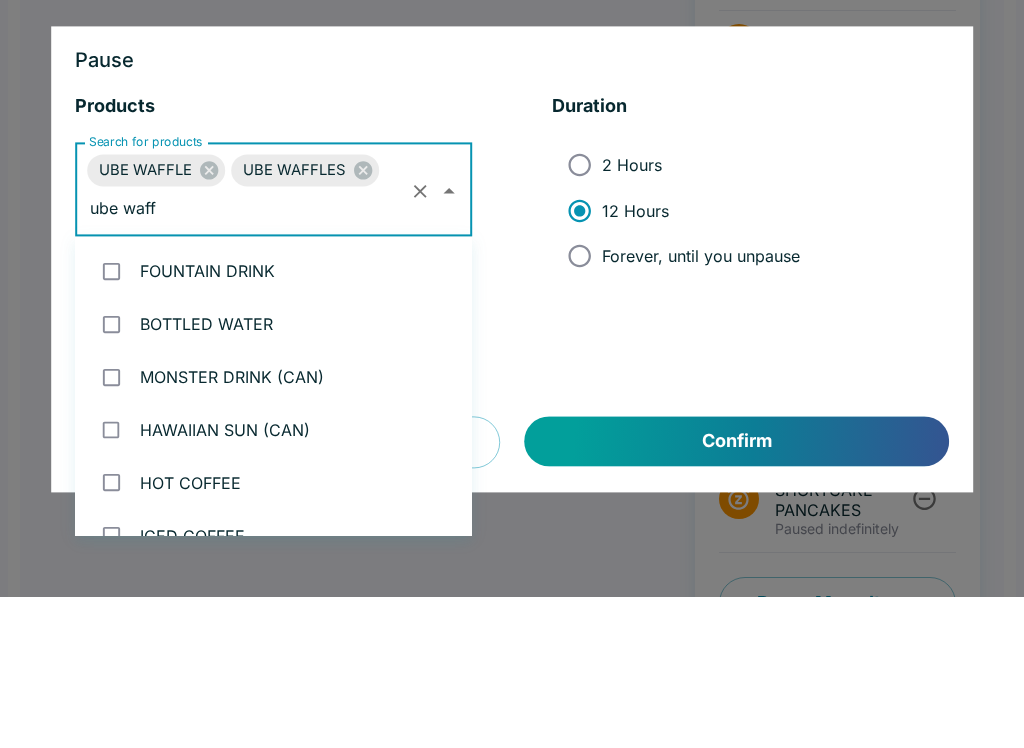 type 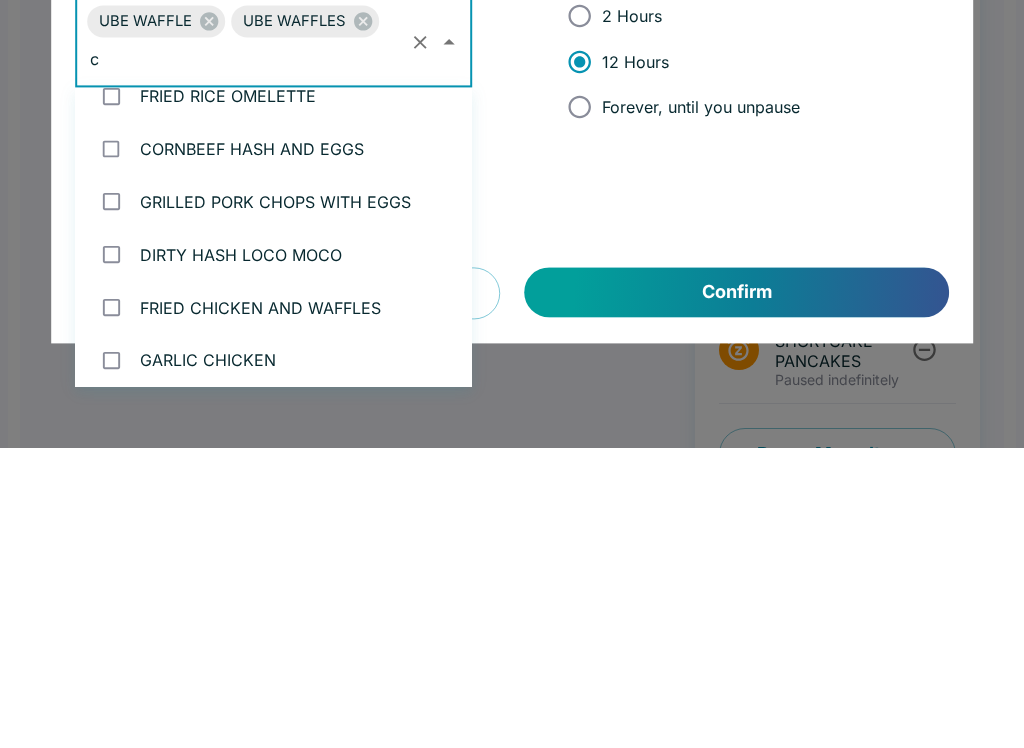 scroll, scrollTop: 0, scrollLeft: 0, axis: both 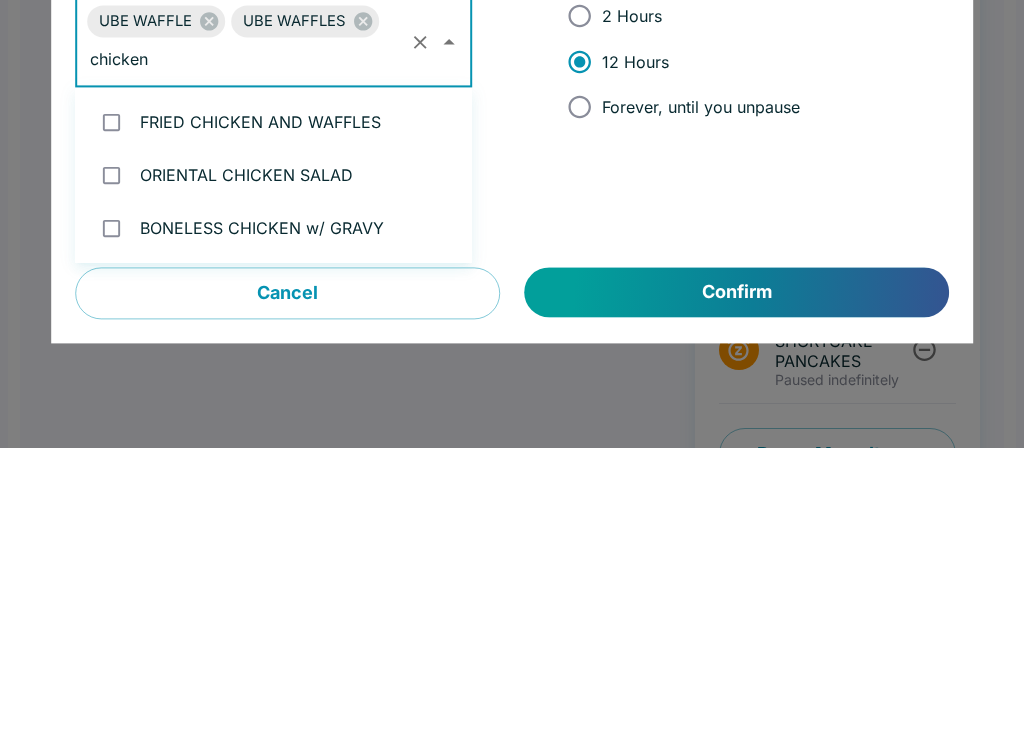 type on "chicken" 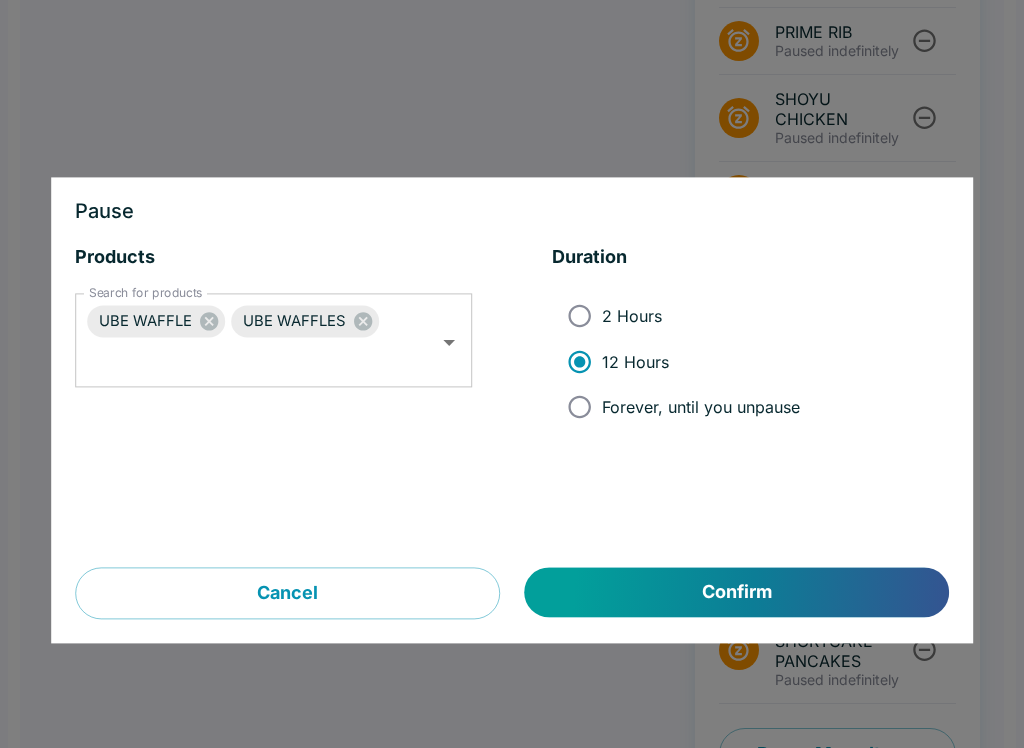 click on "Confirm" at bounding box center (737, 593) 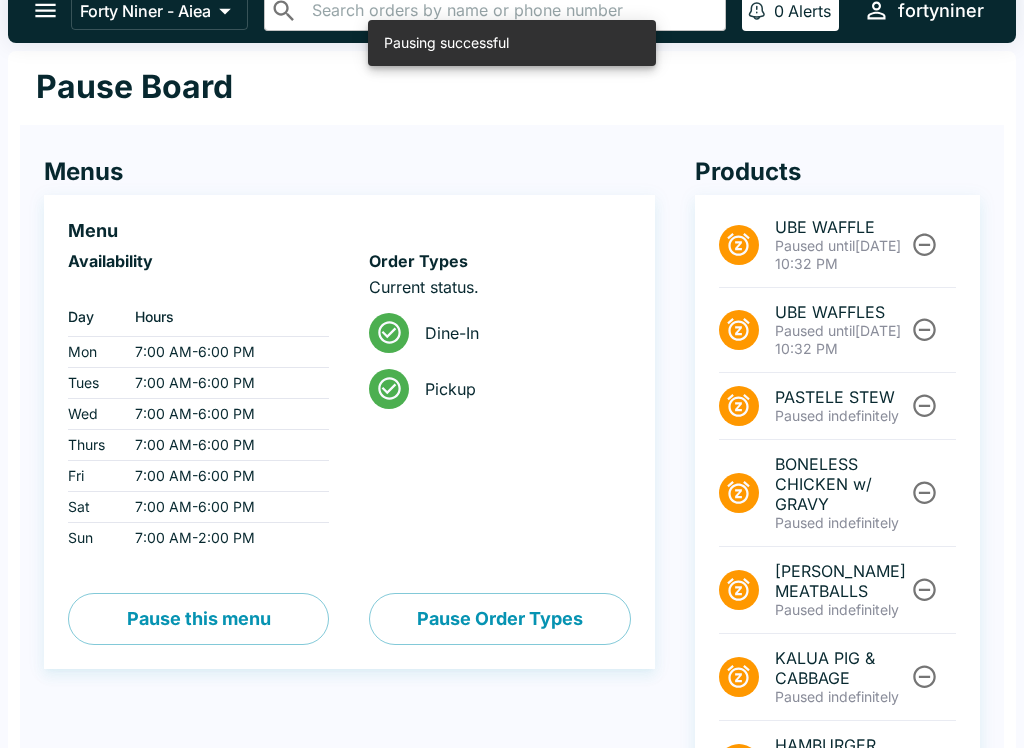 scroll, scrollTop: 0, scrollLeft: 0, axis: both 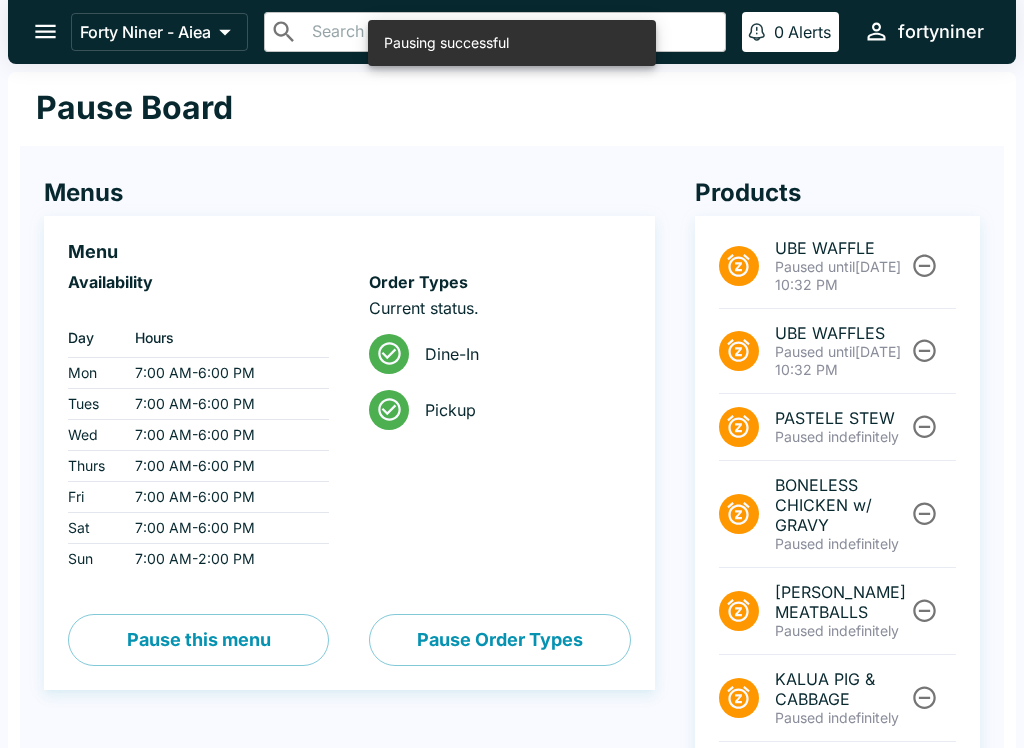 click at bounding box center (45, 31) 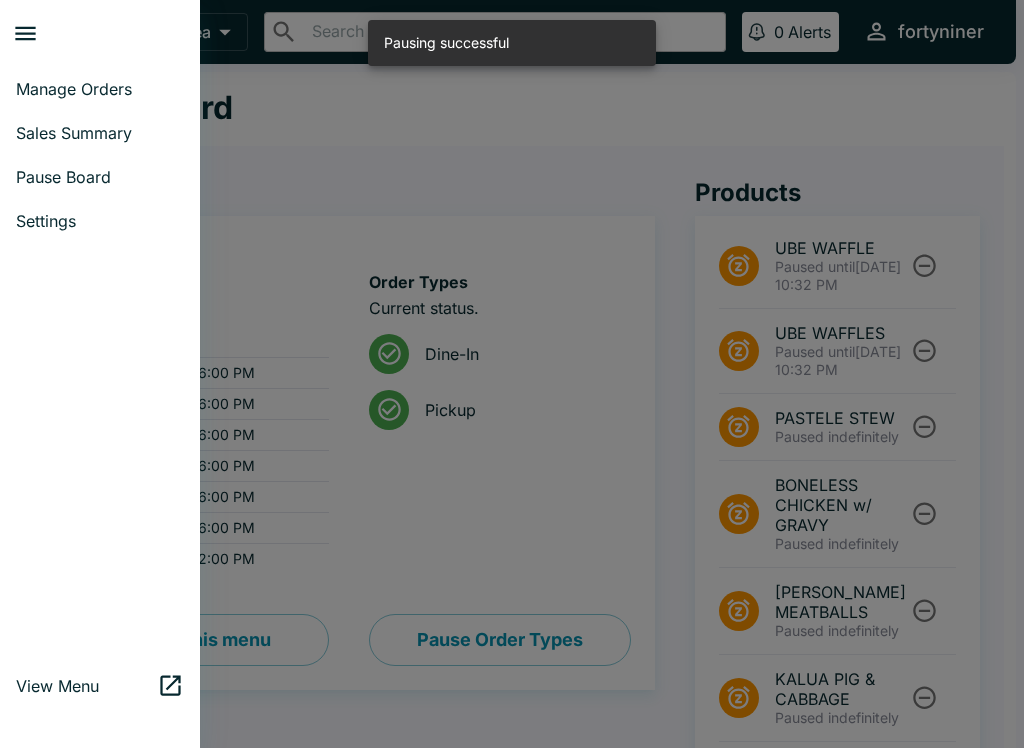 click on "Manage Orders" at bounding box center [100, 89] 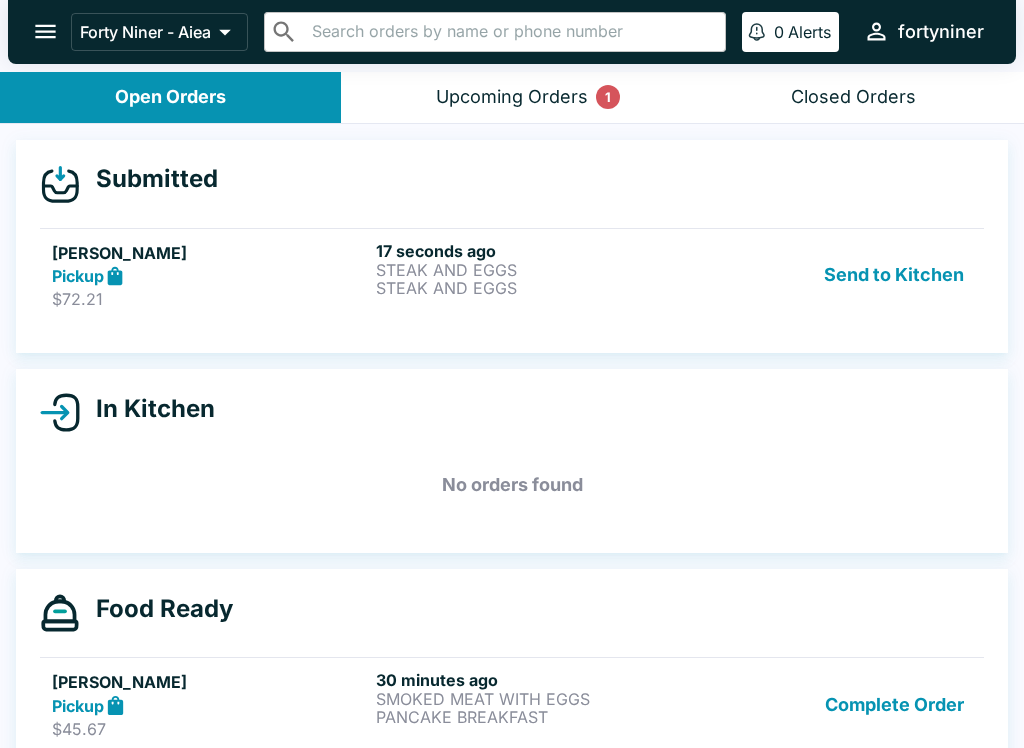 click on "STEAK AND EGGS" at bounding box center (534, 270) 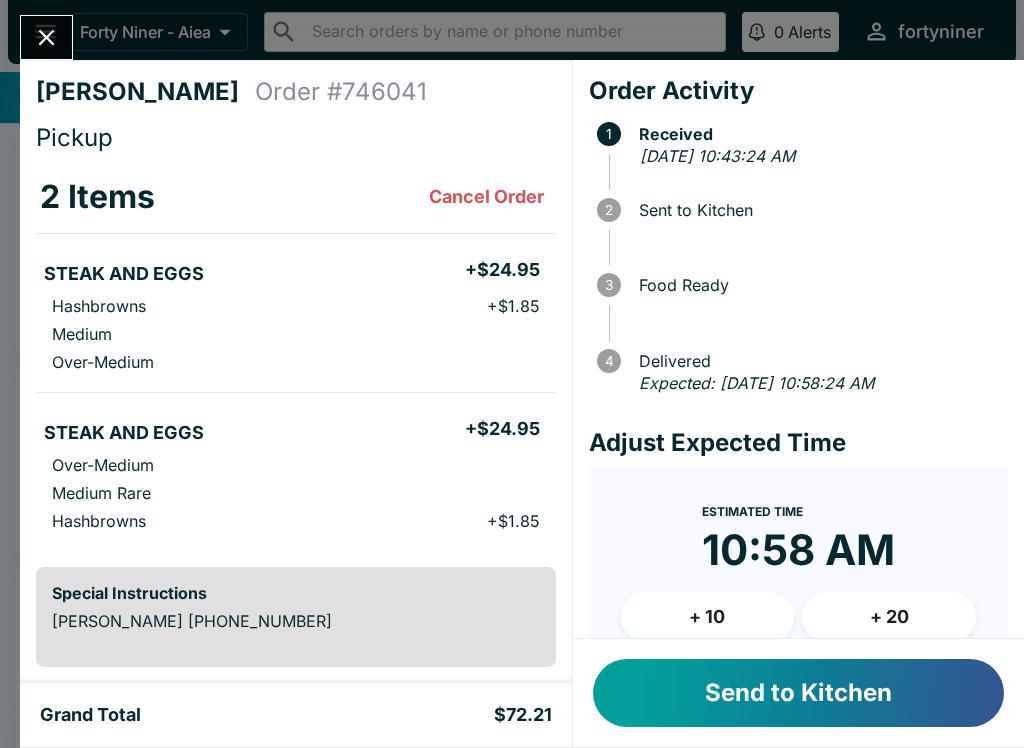 click on "Send to Kitchen" at bounding box center [798, 693] 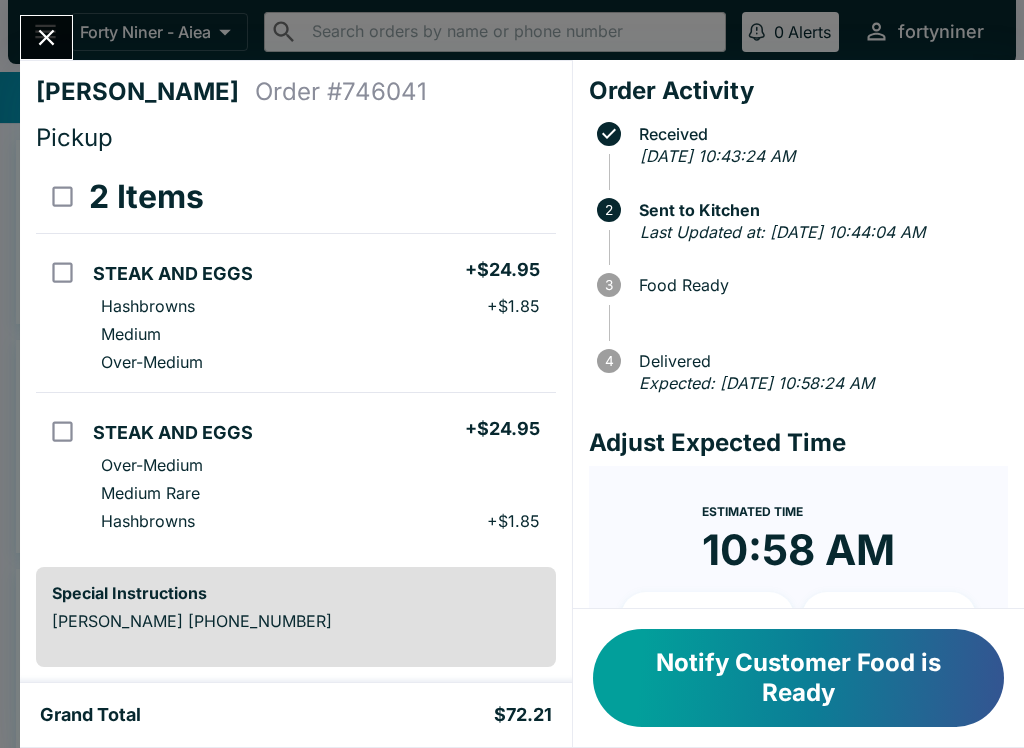 click at bounding box center (46, 37) 